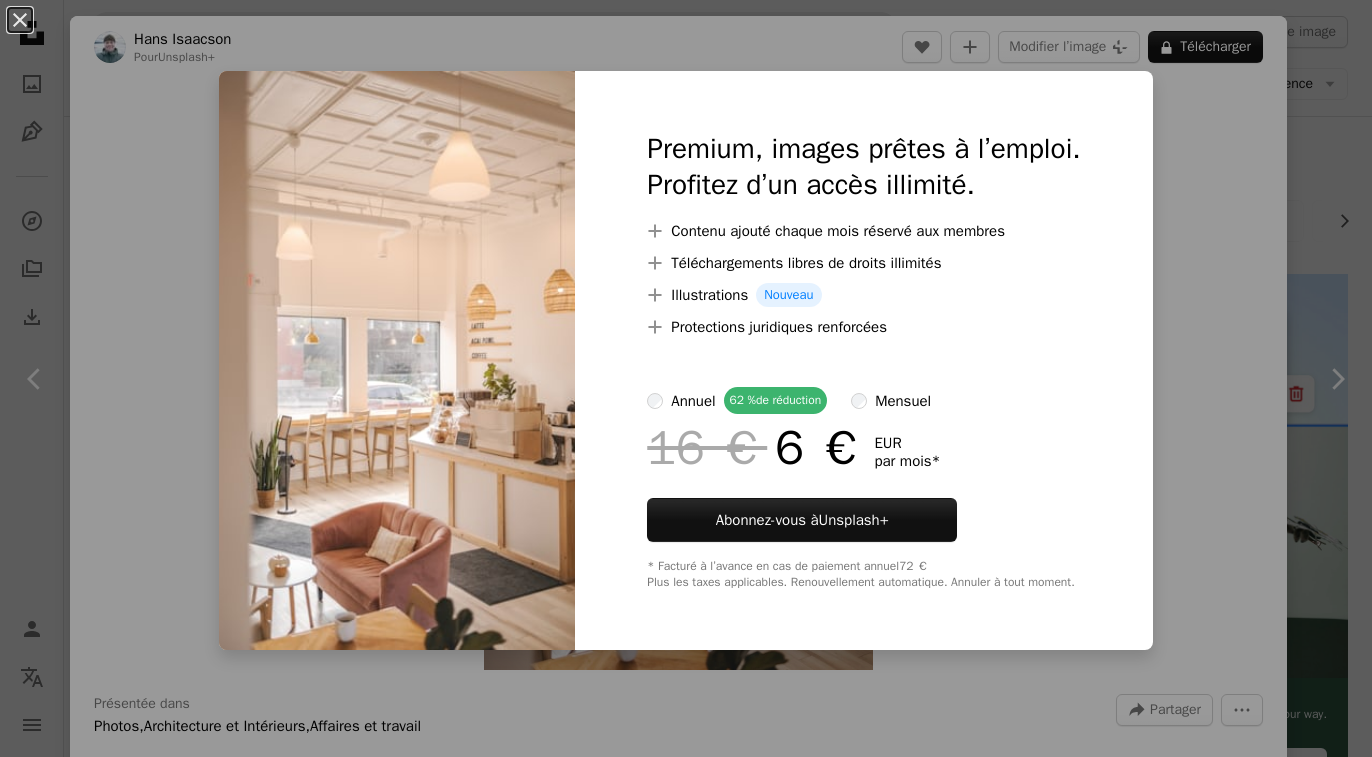 click on "An X shape Premium, images prêtes à l’emploi. Profitez d’un accès illimité. A plus sign Contenu ajouté chaque mois réservé aux membres A plus sign Téléchargements libres de droits illimités A plus sign Illustrations  Nouveau A plus sign Protections juridiques renforcées annuel 62 %  de réduction mensuel 16 €   6 € EUR par mois * Abonnez-vous à  Unsplash+ * Facturé à l’avance en cas de paiement annuel  72 € Plus les taxes applicables. Renouvellement automatique. Annuler à tout moment." at bounding box center (686, 378) 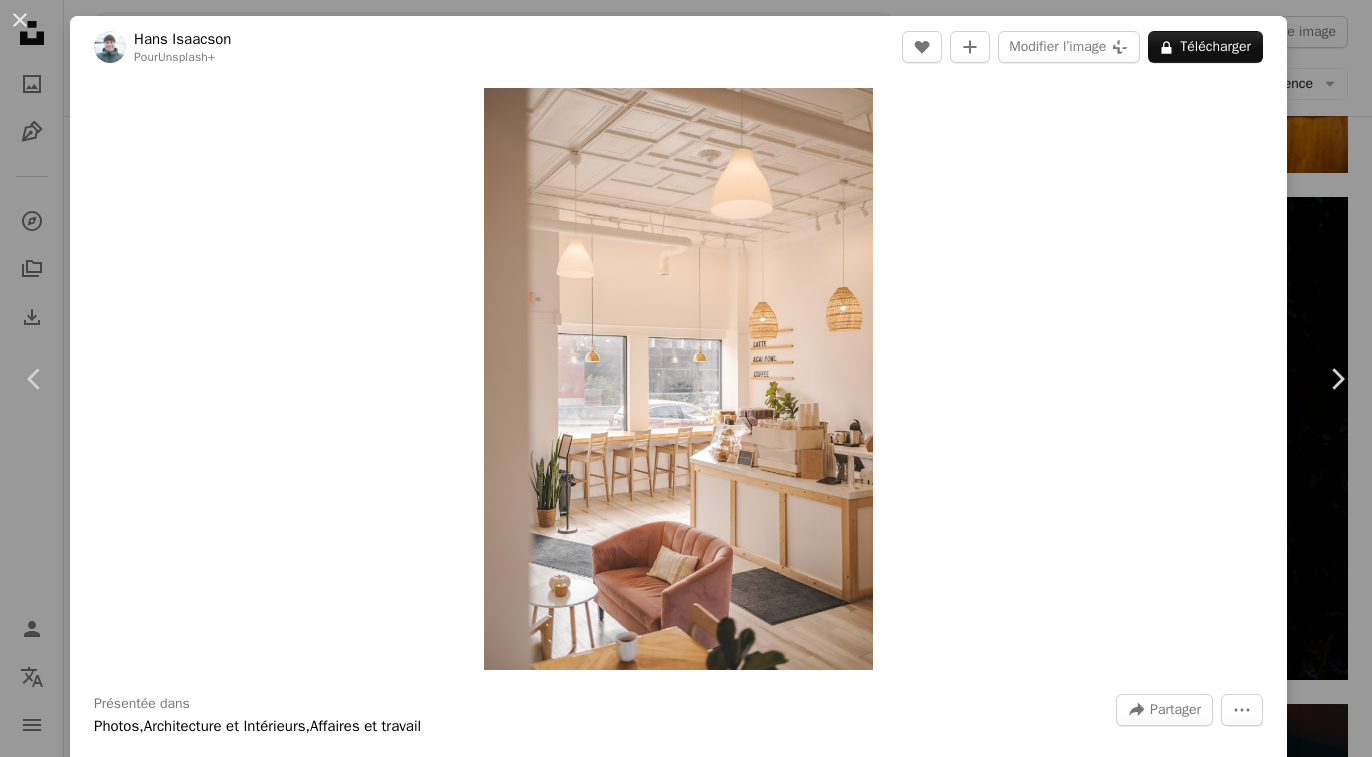 click on "An X shape Chevron left Chevron right [FIRST] [LAST] Pour Unsplash+ A heart A plus sign Modifier l’image Plus sign for Unsplash+ A lock Télécharger Zoom in Présentée dans Photos , Architecture et Intérieurs , Affaires et travail A forward-right arrow Partager More Actions Calendar outlined Publiée le [DATE] Safety Contenu cédé sous Licence Unsplash+ affaire Design d’intérieur café minimal café neutre Contexte du café café esthétique Café Intérieur du café Contexte du café Cafés Mur du café café Carte des cafés Magasinez le design Arrière-plans De cette série Chevron right Plus sign for Unsplash+ Plus sign for Unsplash+ Plus sign for Unsplash+ Plus sign for Unsplash+ Plus sign for Unsplash+ Plus sign for Unsplash+ Plus sign for Unsplash+ Plus sign for Unsplash+ Plus sign for Unsplash+ Plus sign for Unsplash+ Images associées Plus sign for Unsplash+ A heart A plus sign [FIRST] [LAST] Pour Unsplash+ A lock Télécharger Plus sign for Unsplash+ A heart A plus sign" at bounding box center (686, 378) 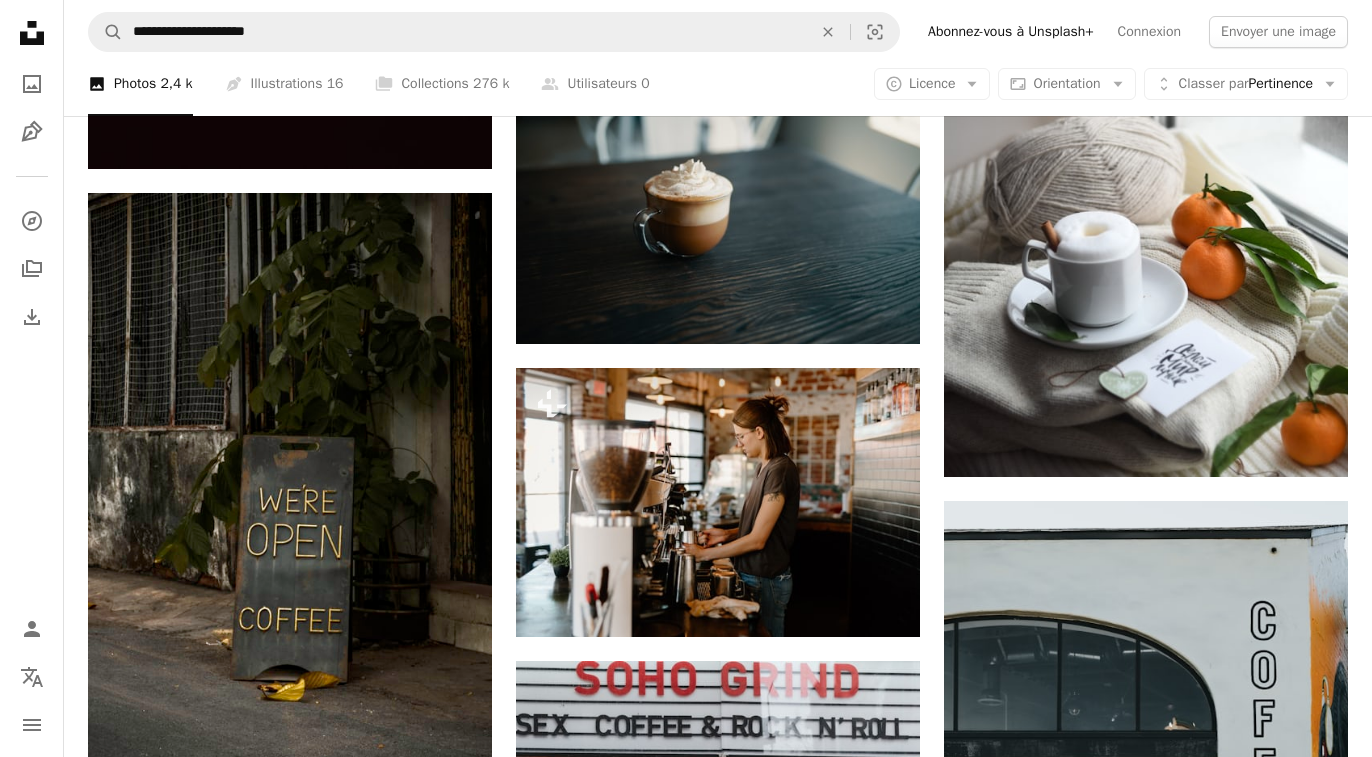 scroll, scrollTop: 13906, scrollLeft: 0, axis: vertical 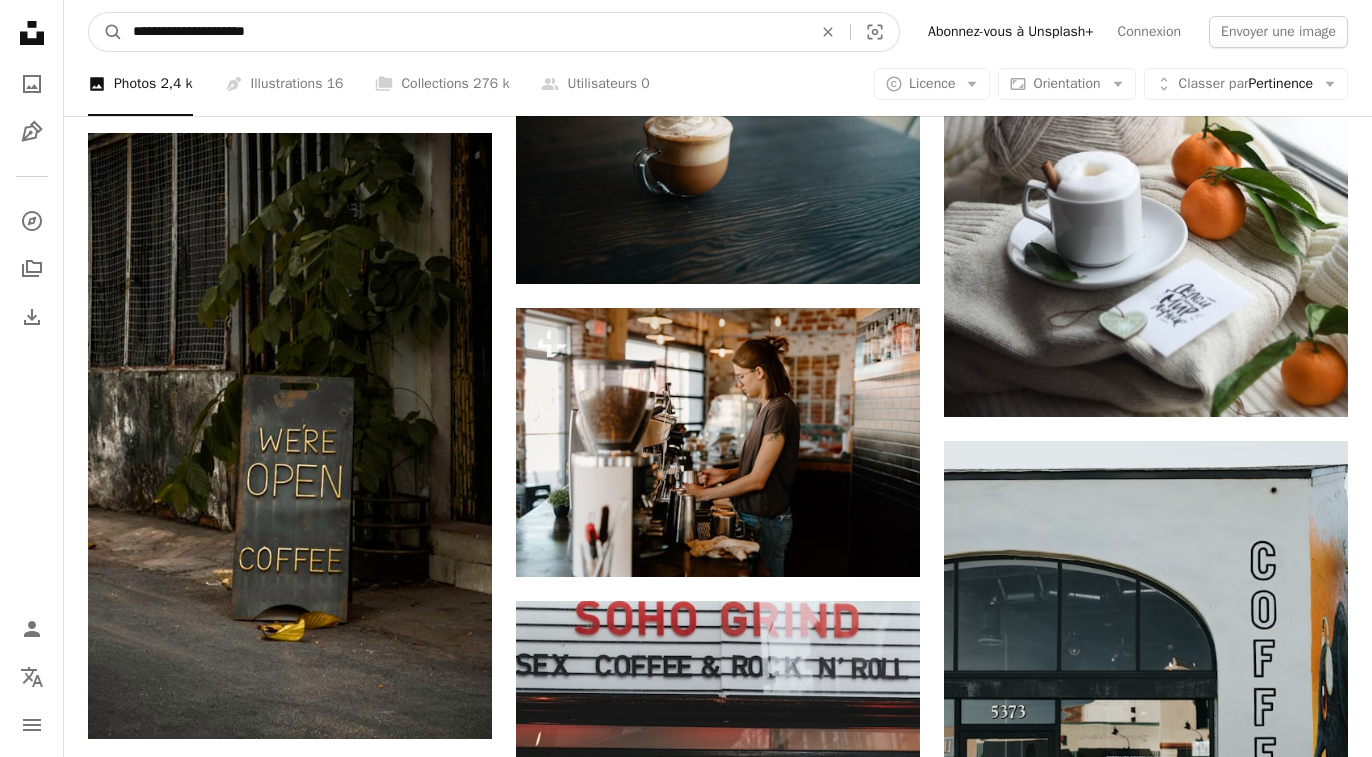 drag, startPoint x: 454, startPoint y: 36, endPoint x: 222, endPoint y: 34, distance: 232.00862 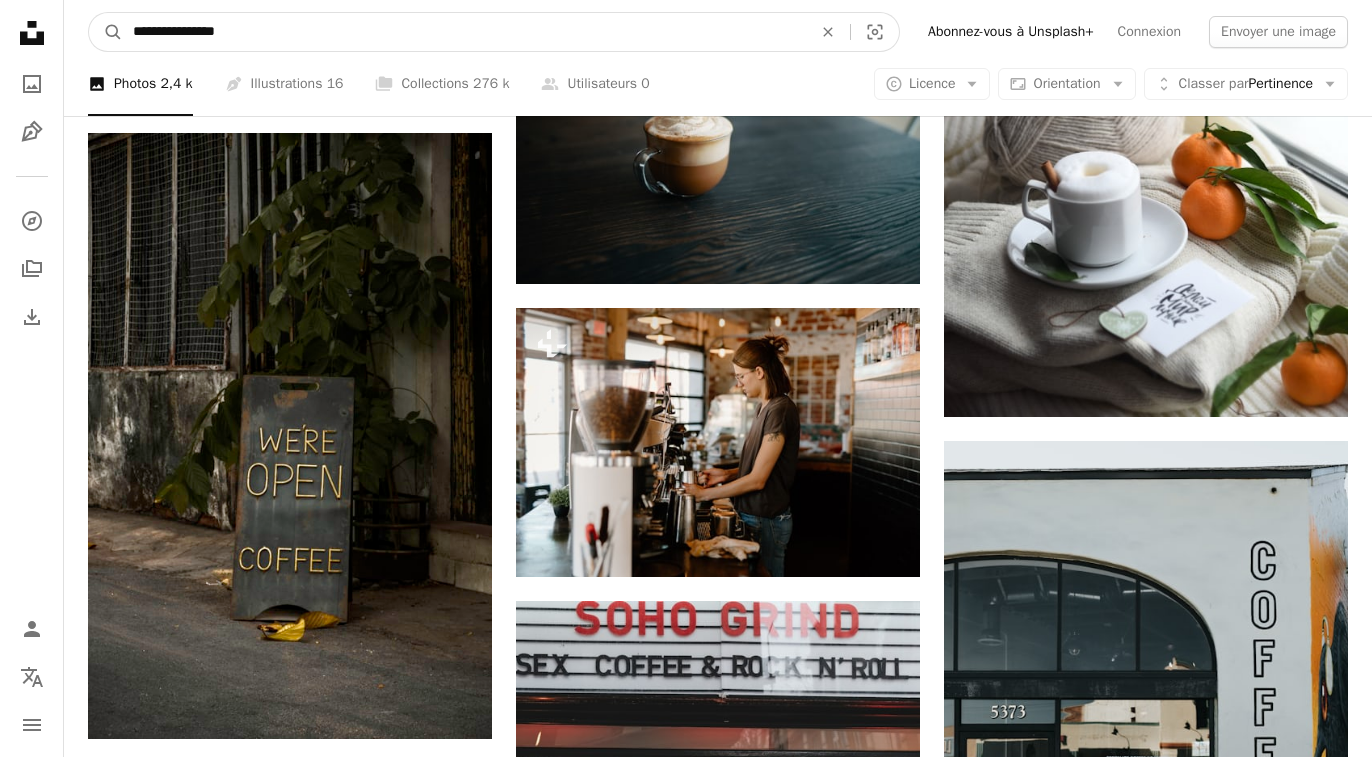 type on "**********" 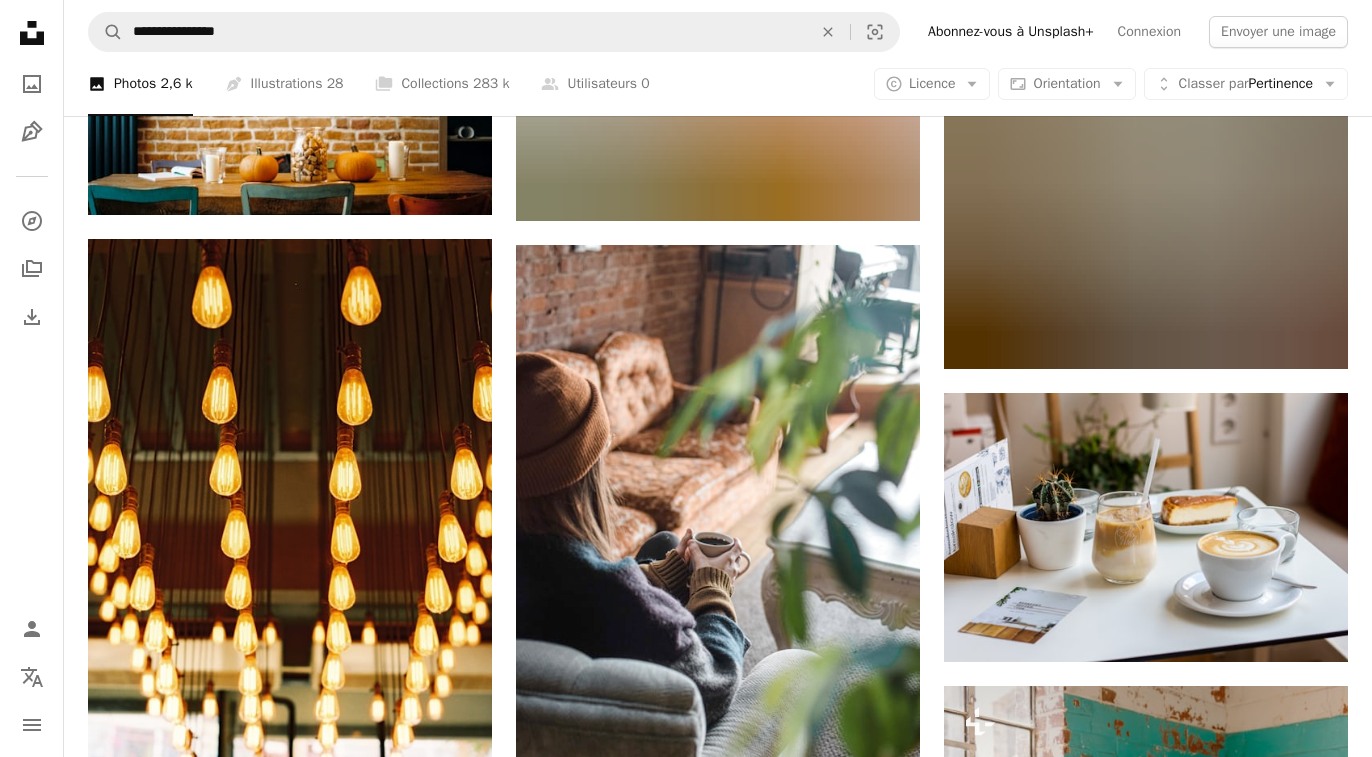 scroll, scrollTop: 2813, scrollLeft: 0, axis: vertical 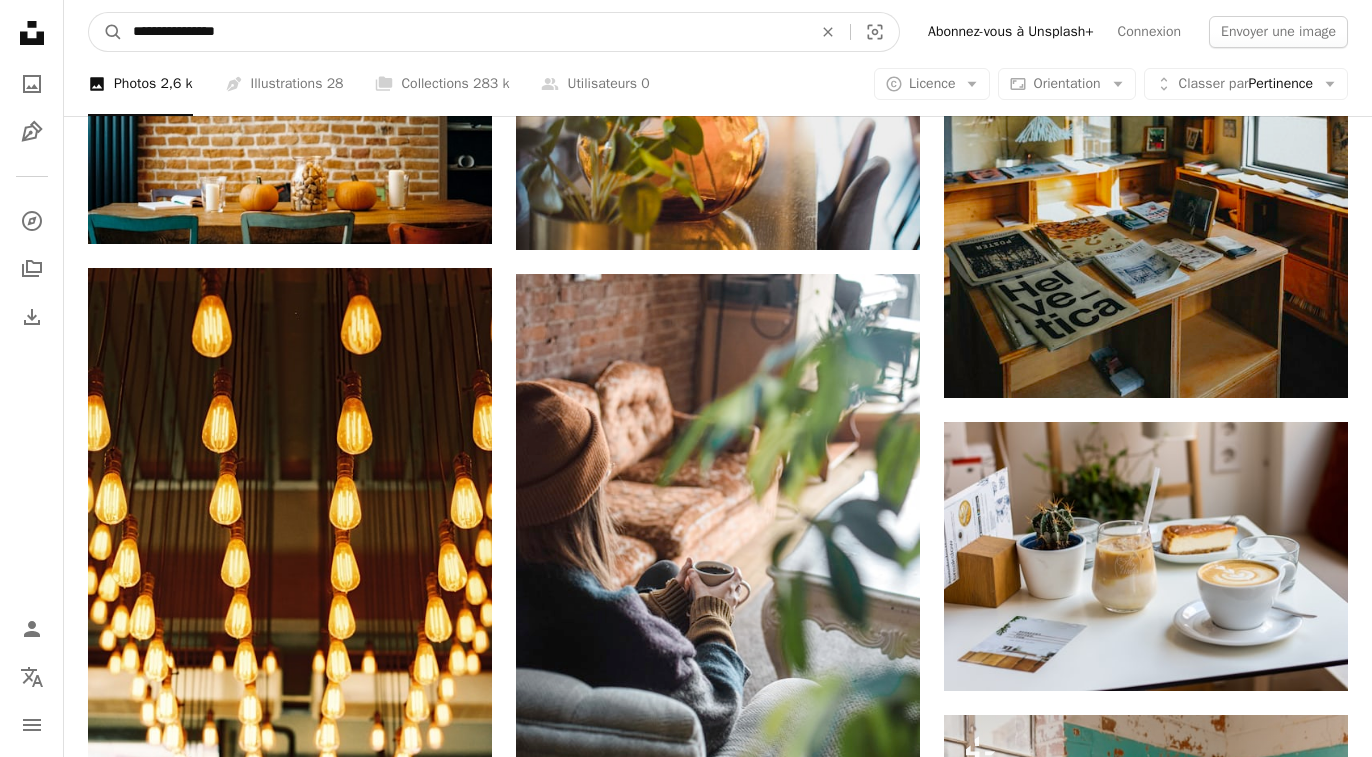 drag, startPoint x: 394, startPoint y: 27, endPoint x: 129, endPoint y: 27, distance: 265 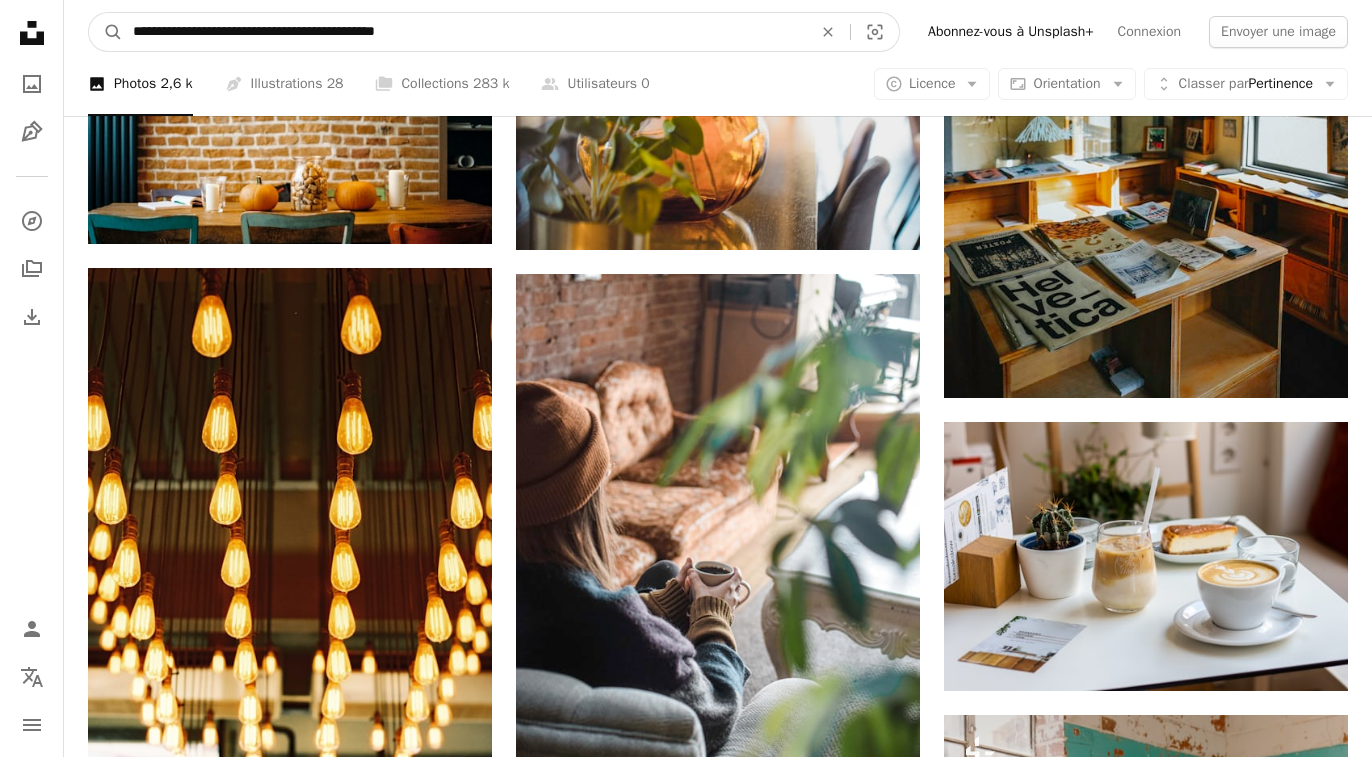 type on "**********" 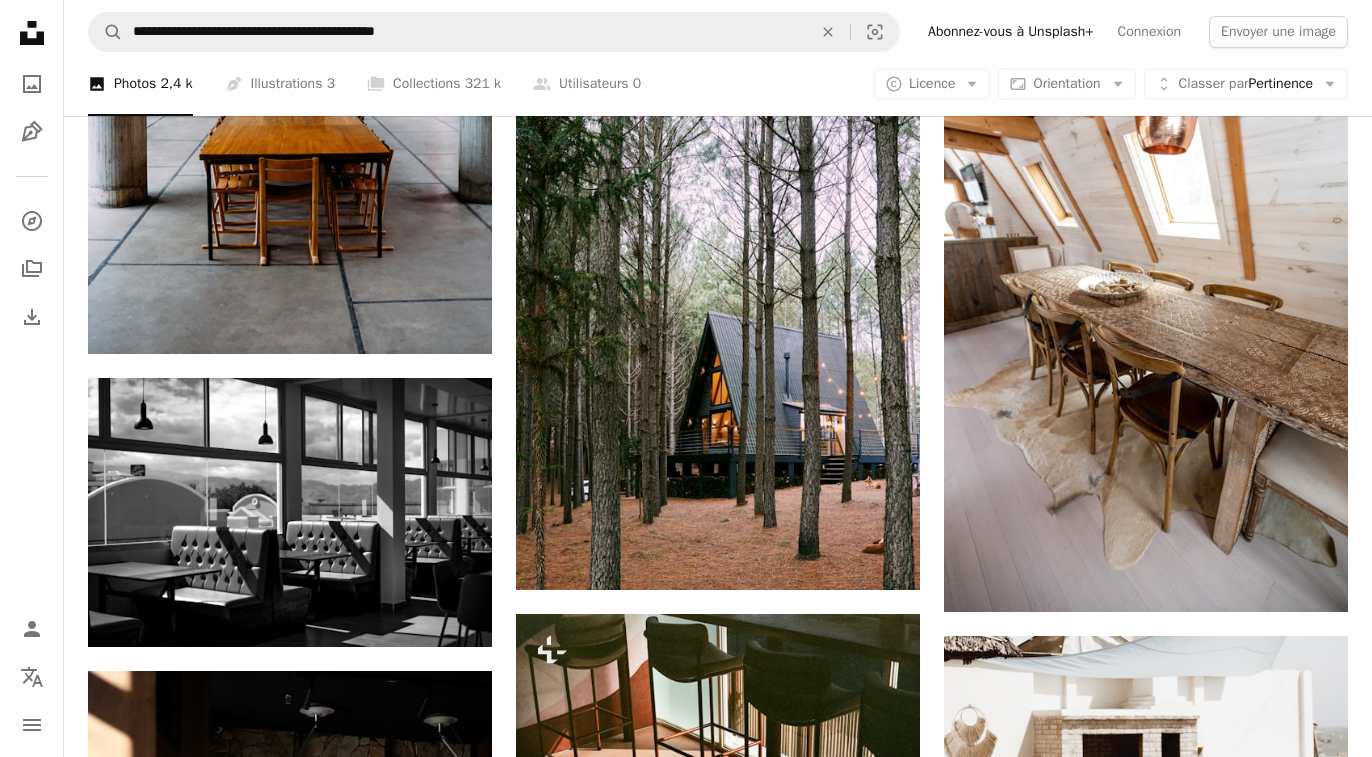 scroll, scrollTop: 331, scrollLeft: 0, axis: vertical 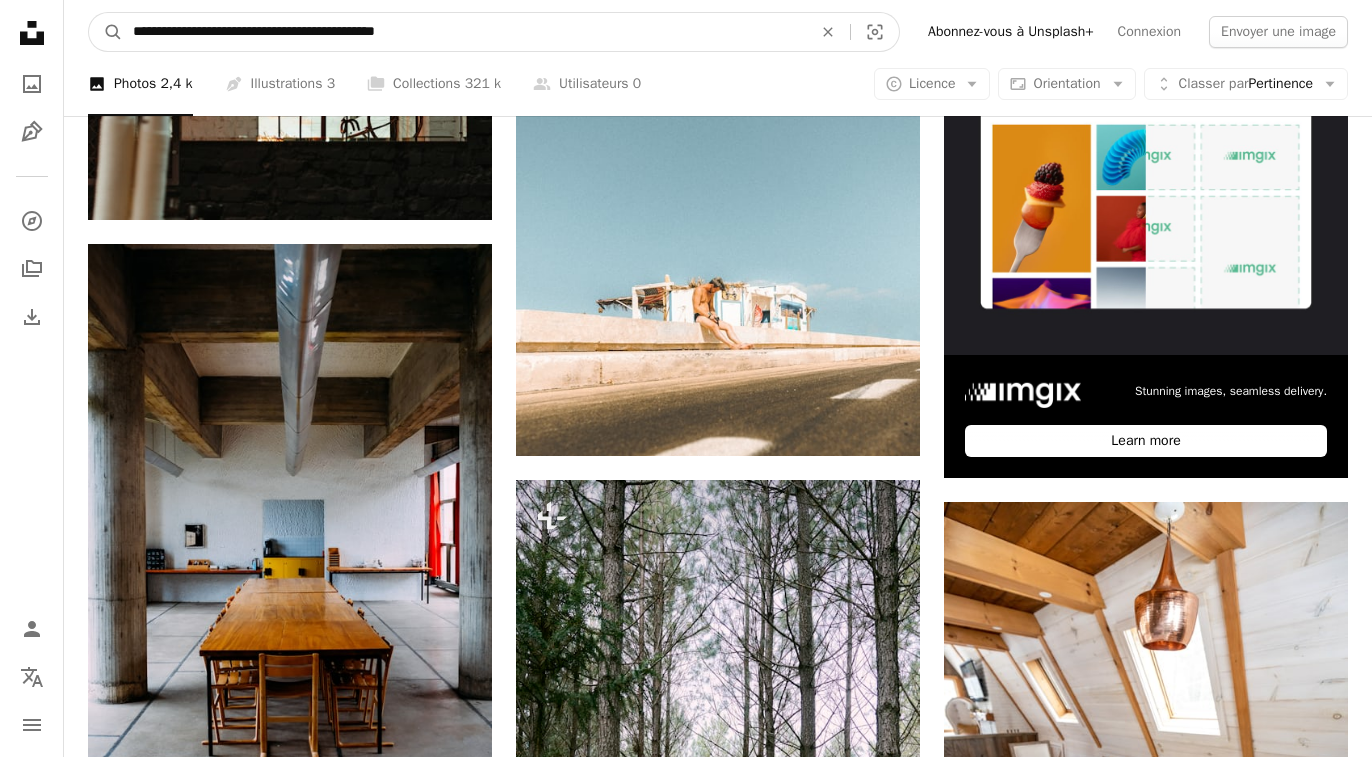 drag, startPoint x: 625, startPoint y: 24, endPoint x: 113, endPoint y: 8, distance: 512.24994 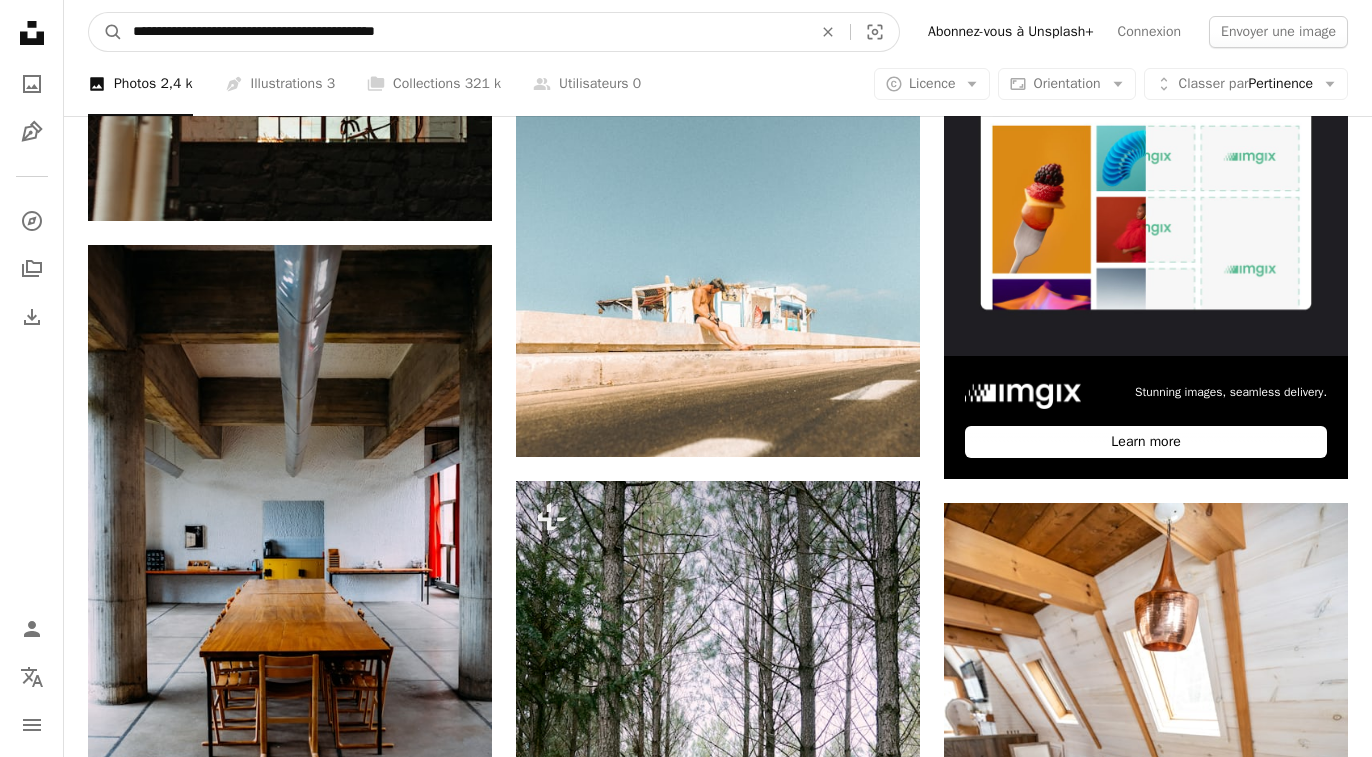 paste on "**" 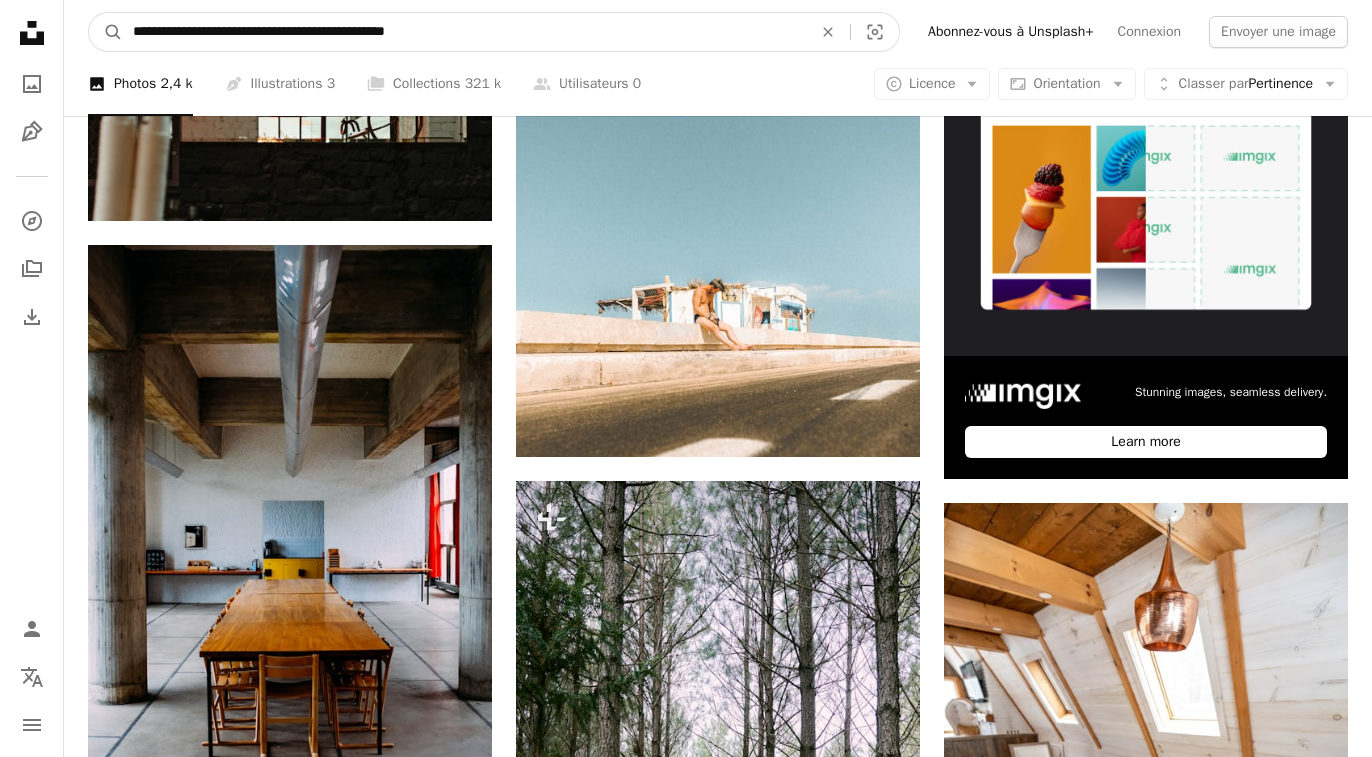 type on "**********" 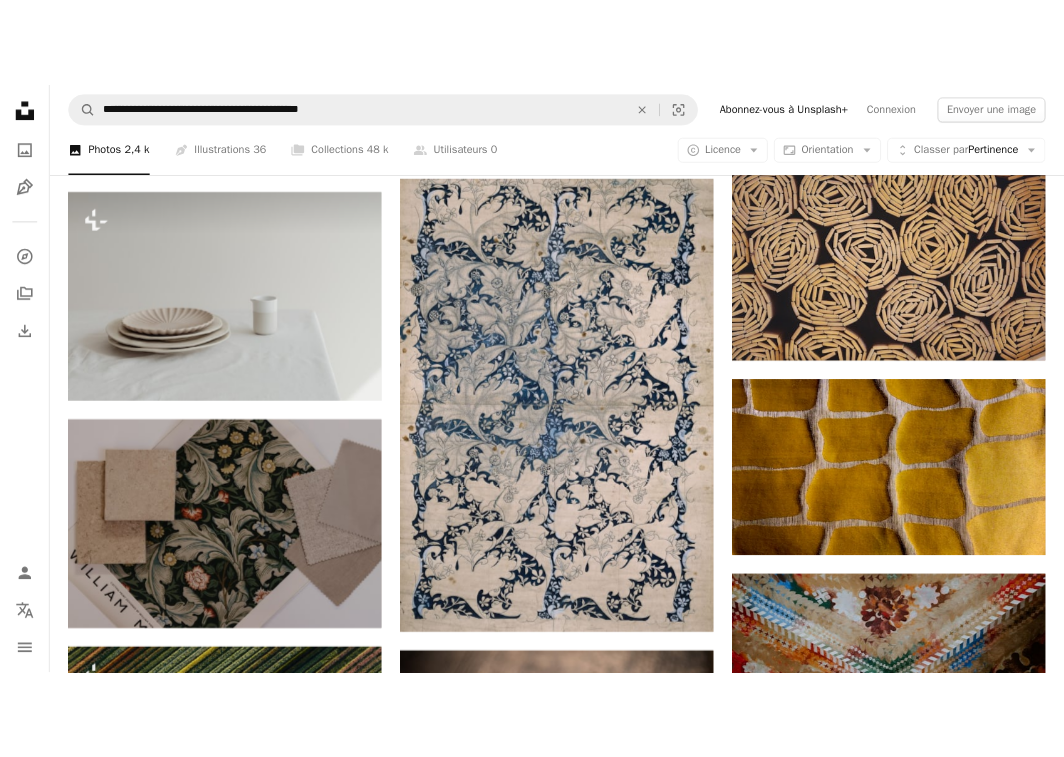 scroll, scrollTop: 670, scrollLeft: 0, axis: vertical 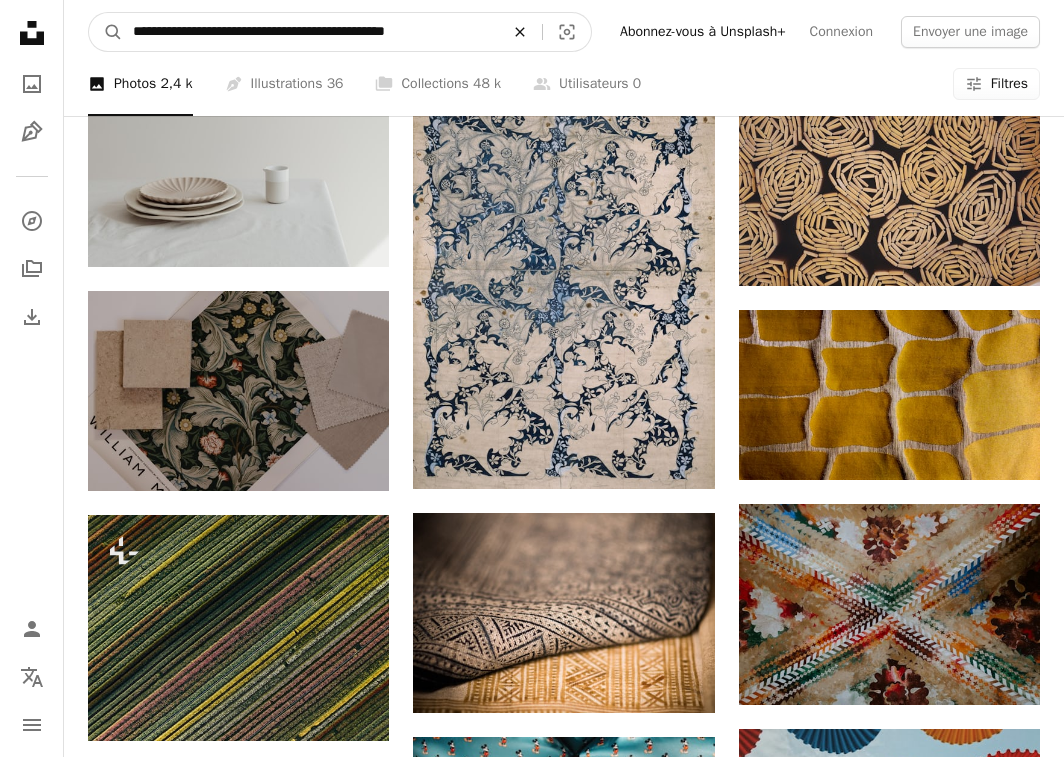 click on "An X shape" 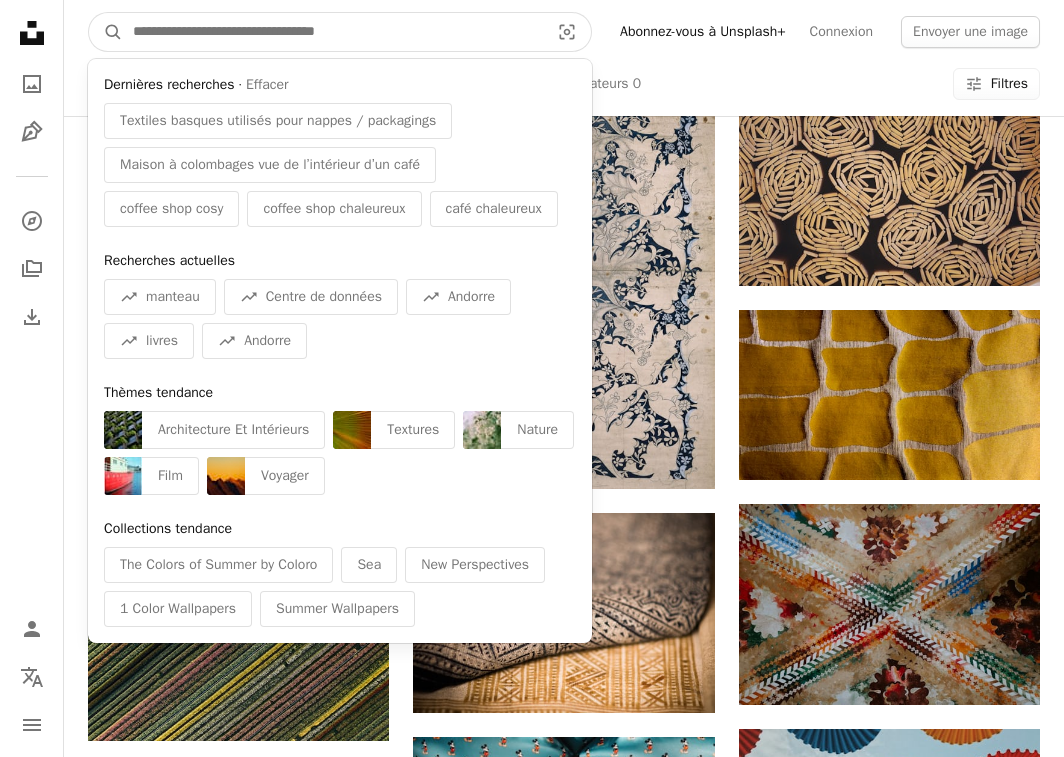 paste on "**********" 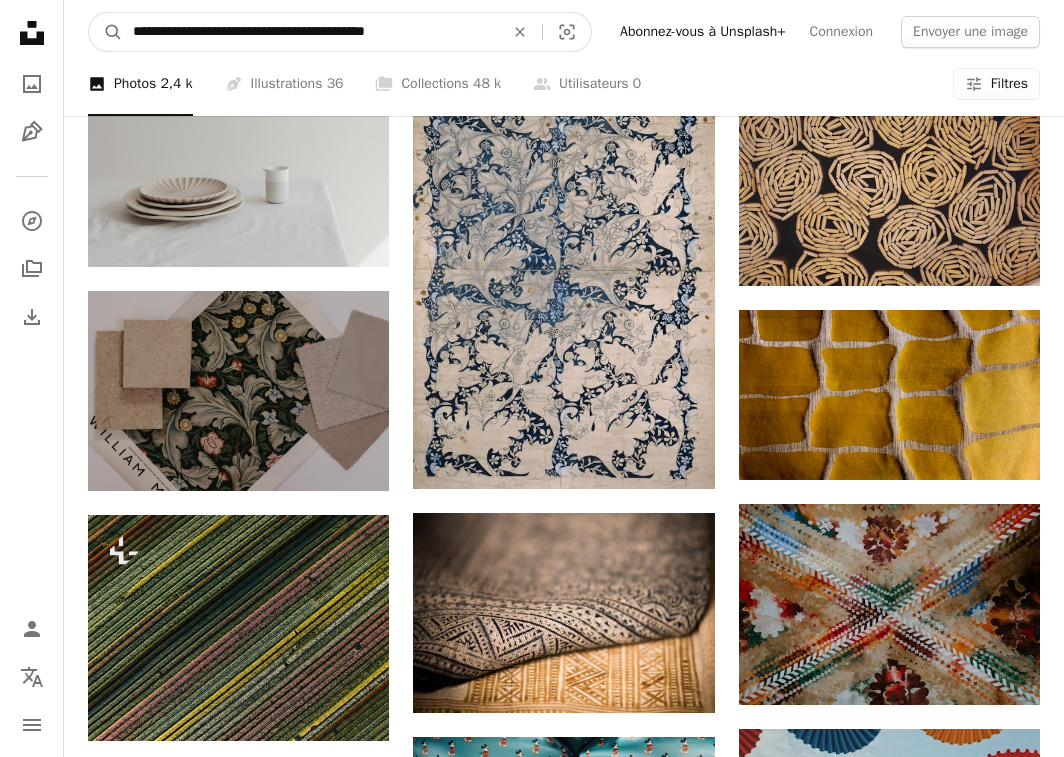 click on "A magnifying glass" at bounding box center [106, 32] 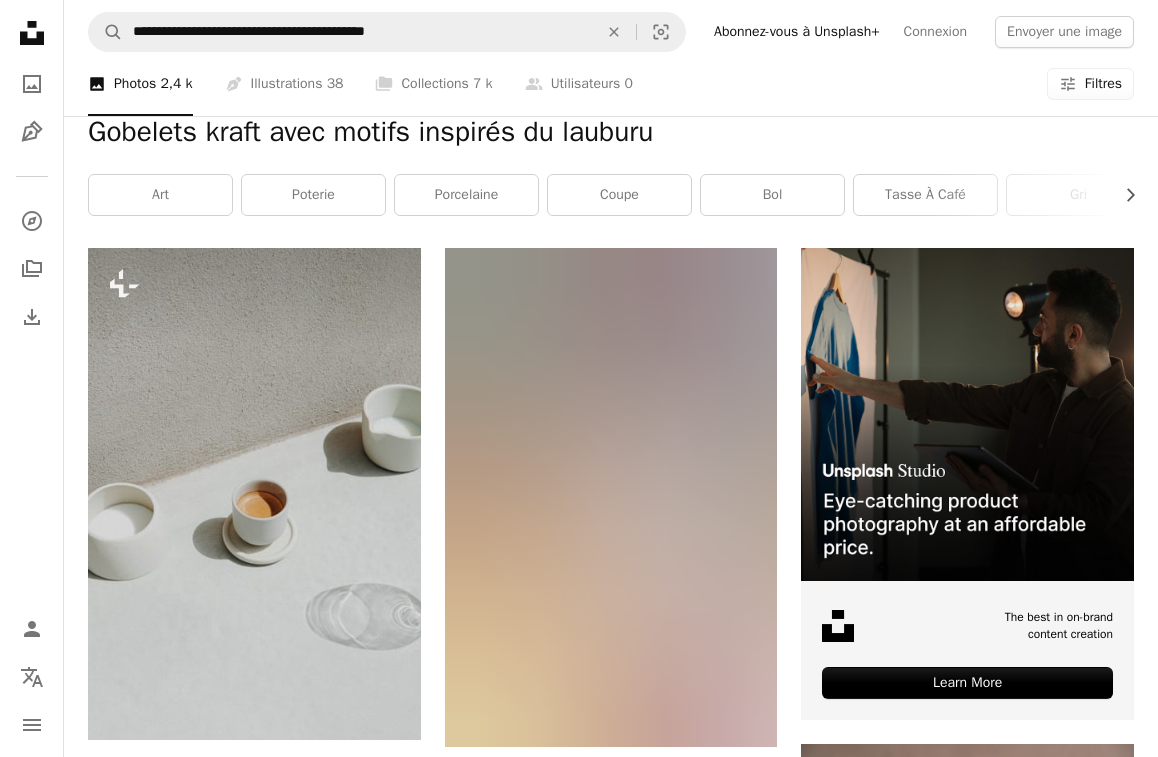 scroll, scrollTop: 0, scrollLeft: 0, axis: both 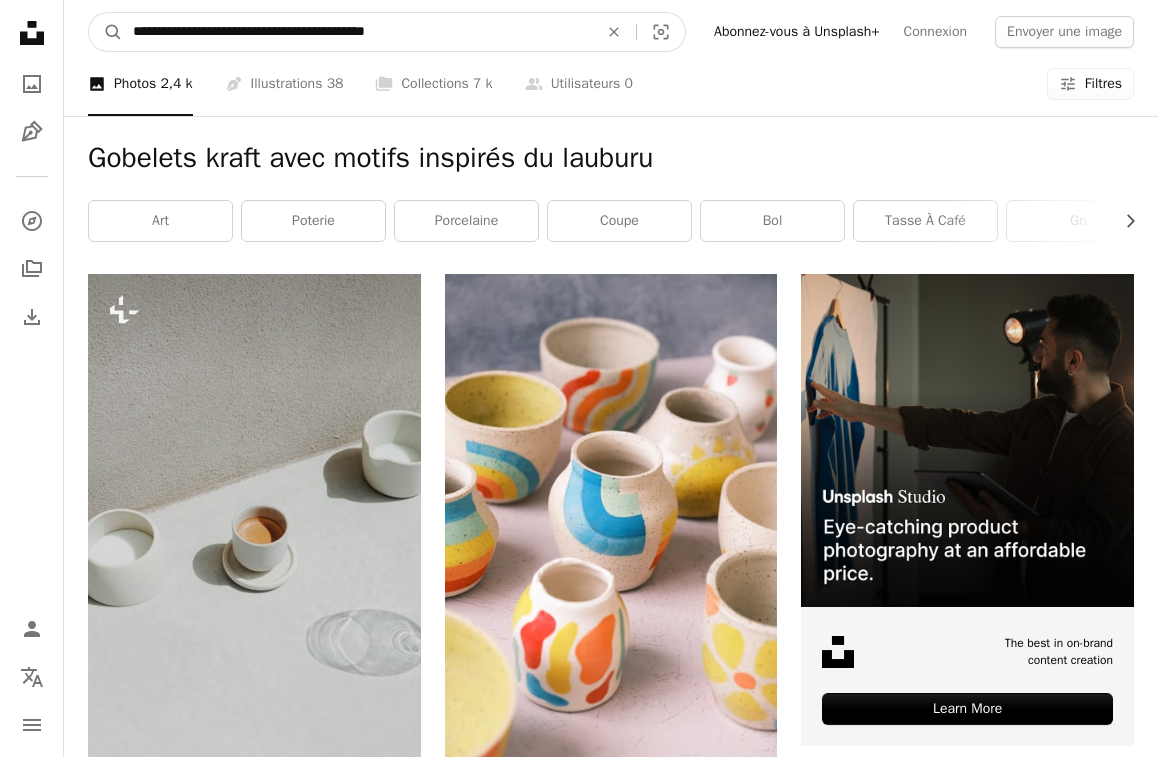 drag, startPoint x: 381, startPoint y: 31, endPoint x: 229, endPoint y: 35, distance: 152.05263 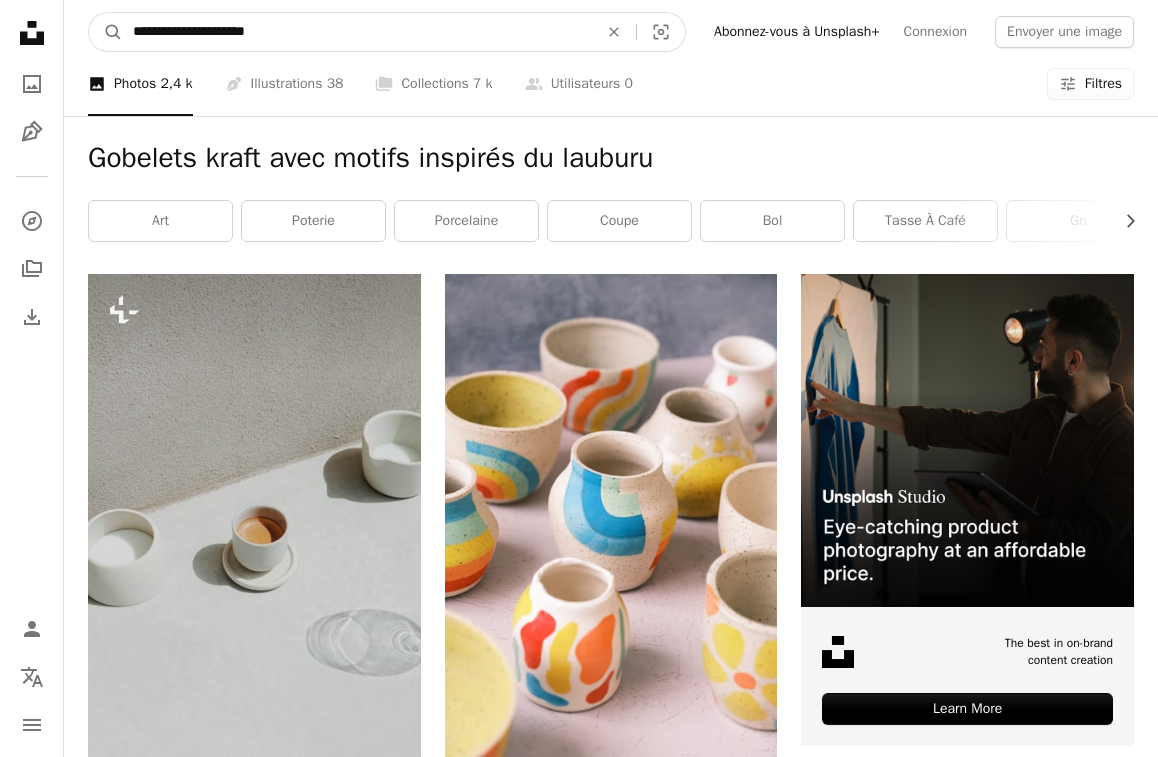 click on "A magnifying glass" at bounding box center (106, 32) 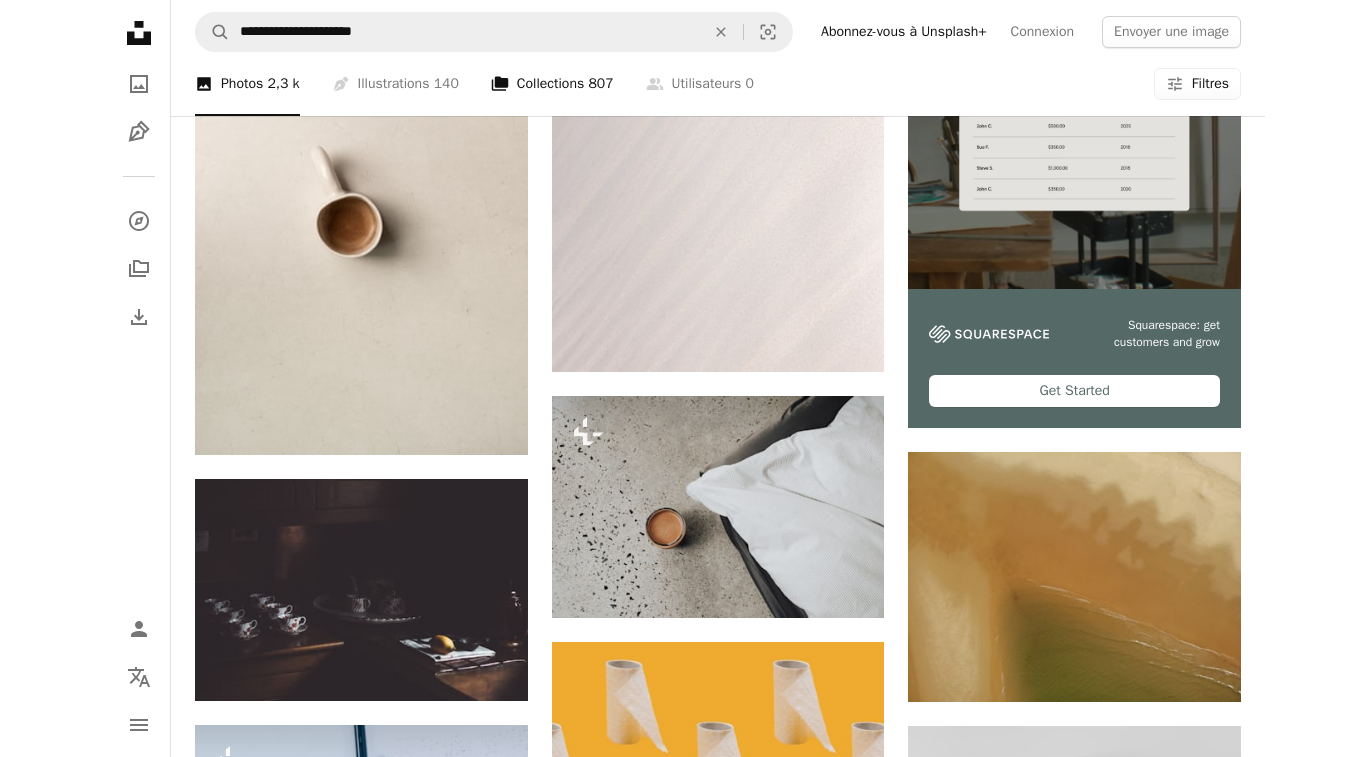 scroll, scrollTop: 32, scrollLeft: 0, axis: vertical 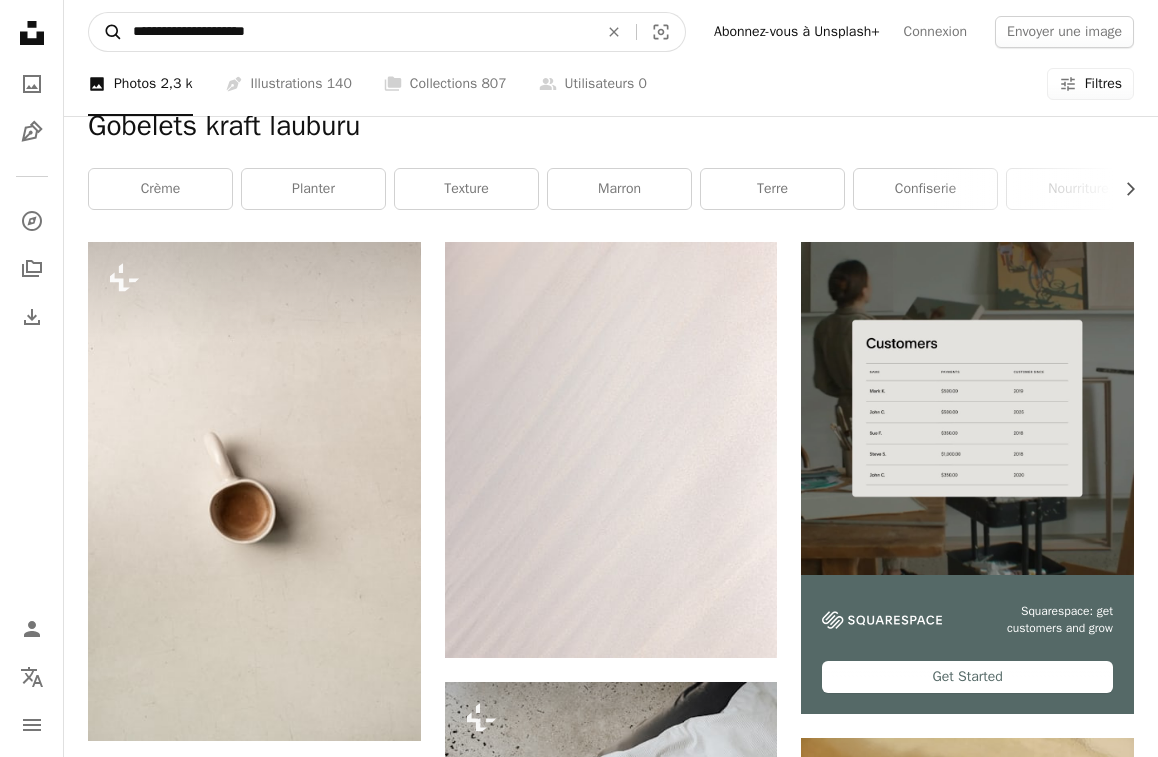 drag, startPoint x: 342, startPoint y: 36, endPoint x: 106, endPoint y: 33, distance: 236.01907 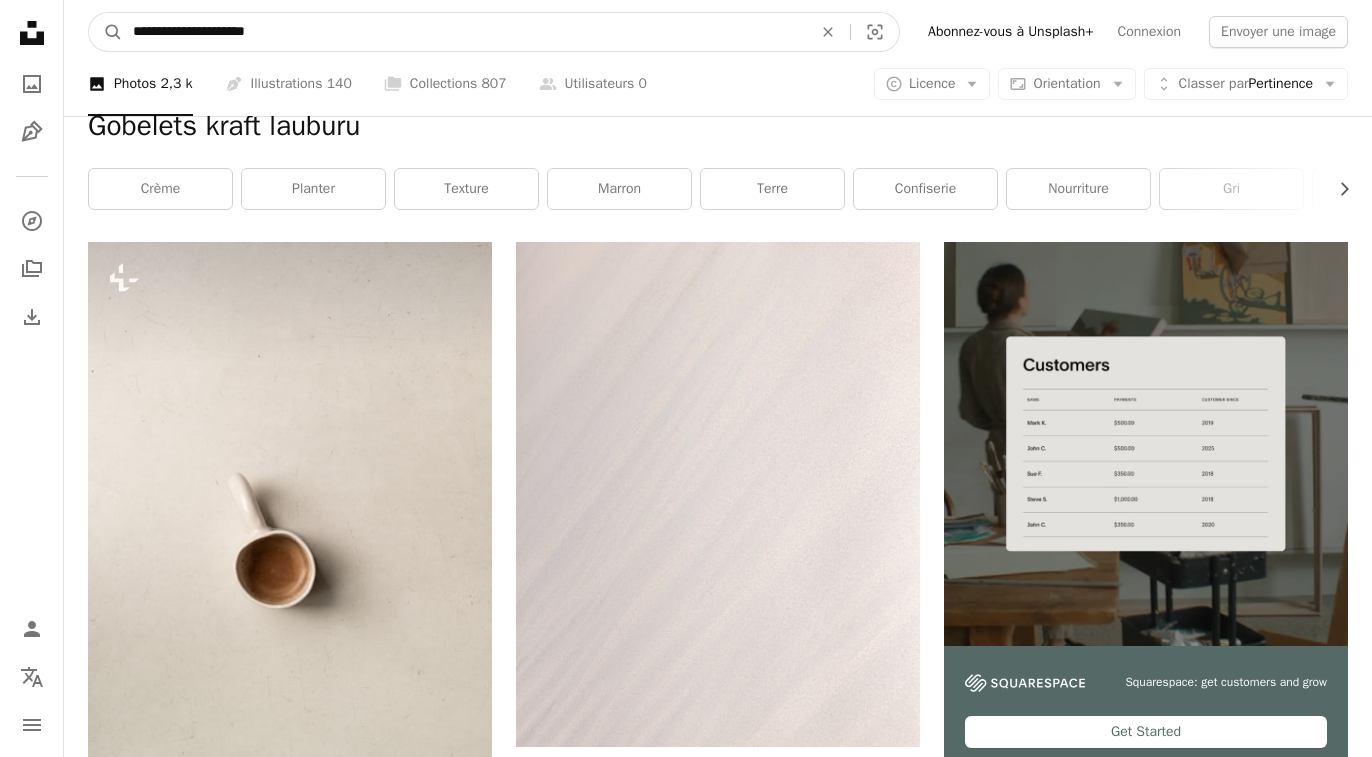 click on "**********" at bounding box center (464, 32) 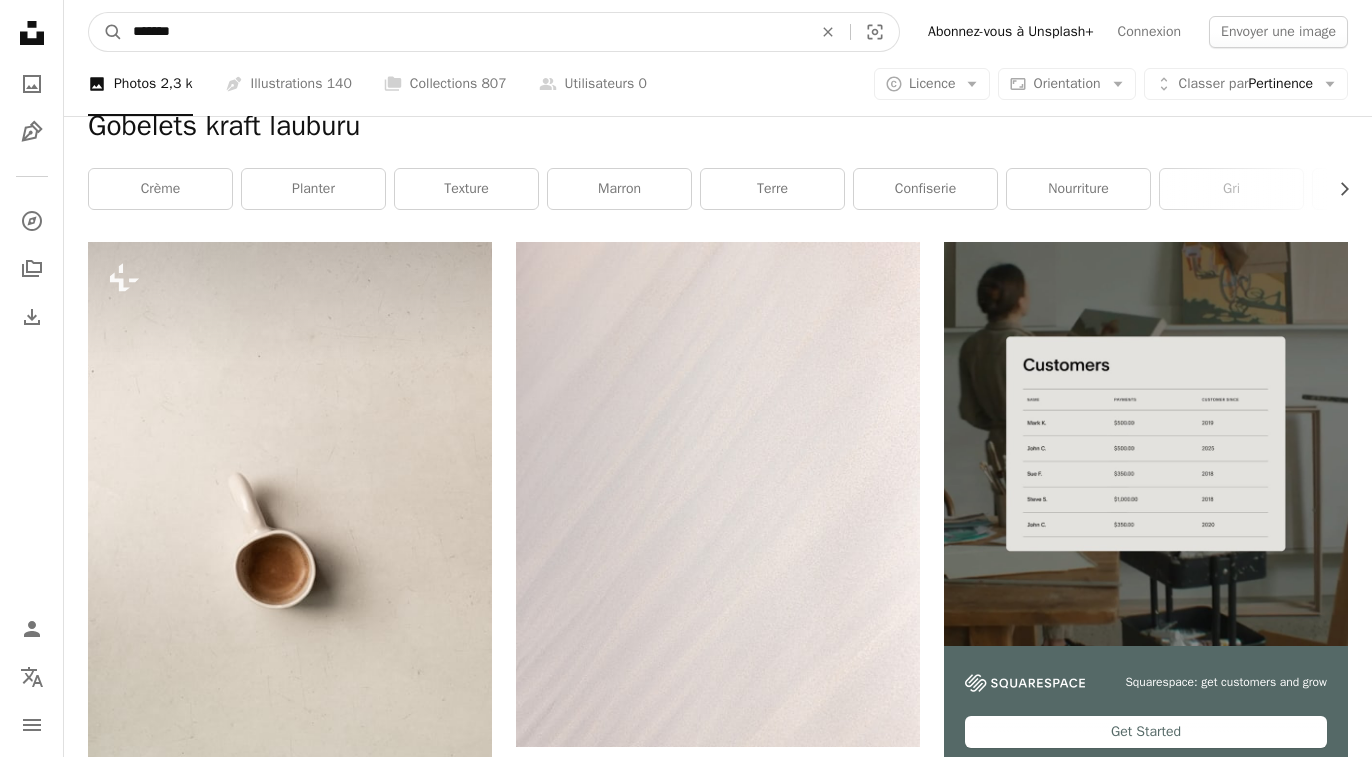 click on "A magnifying glass" at bounding box center (106, 32) 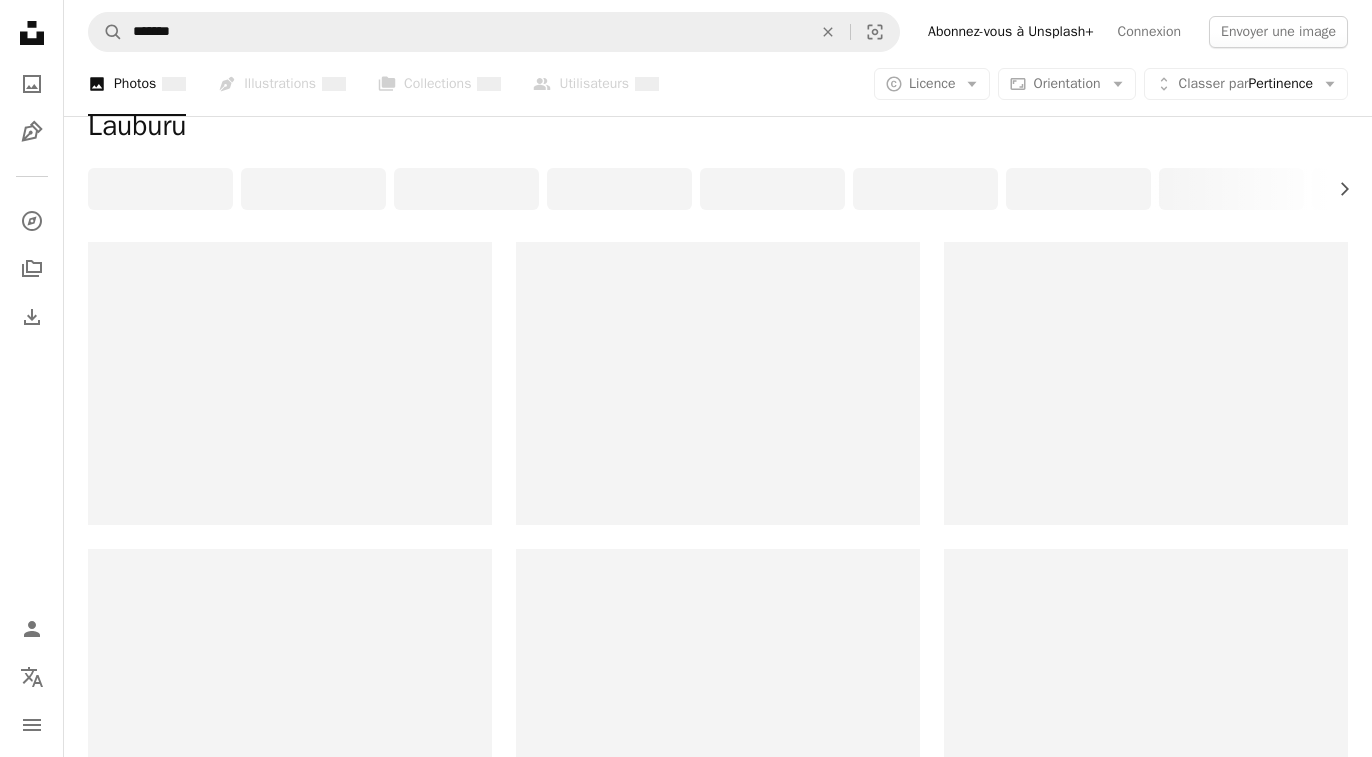 scroll, scrollTop: 0, scrollLeft: 0, axis: both 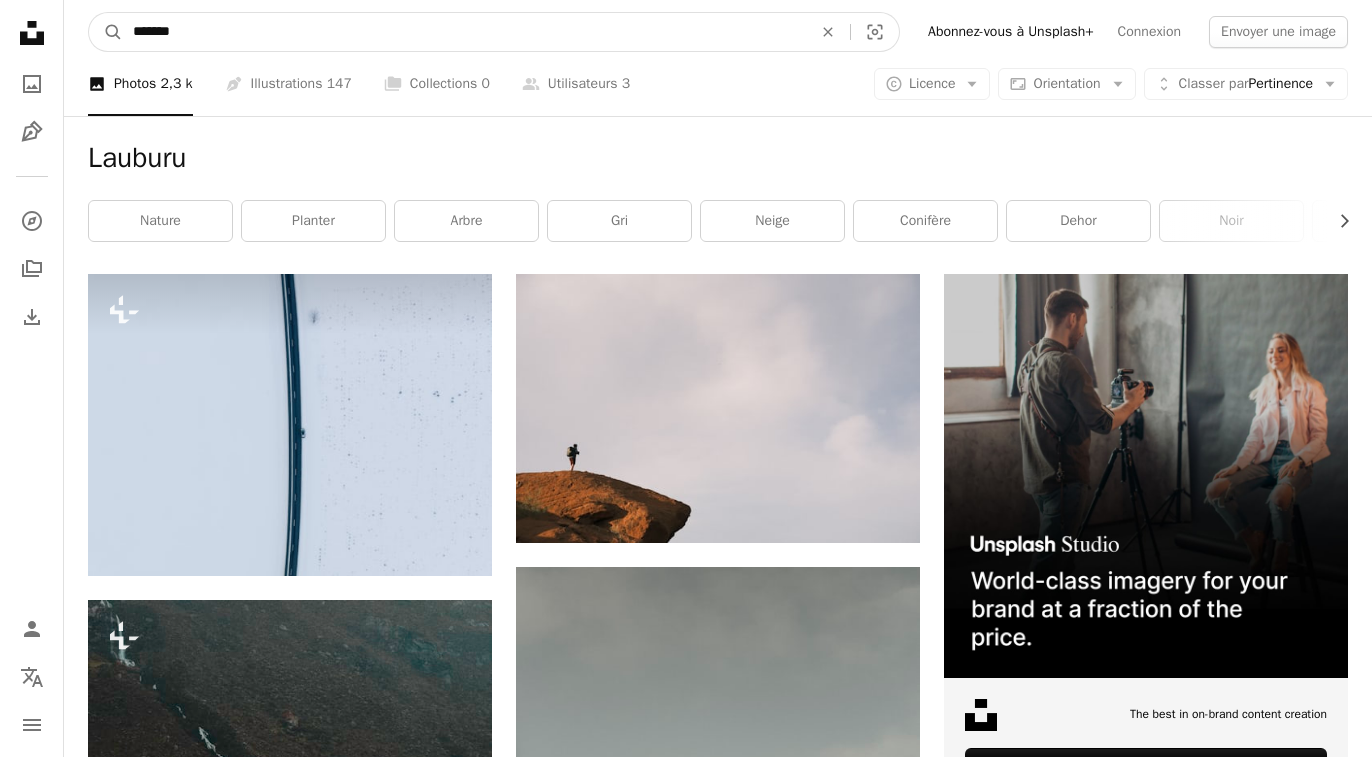 click on "*******" at bounding box center (464, 32) 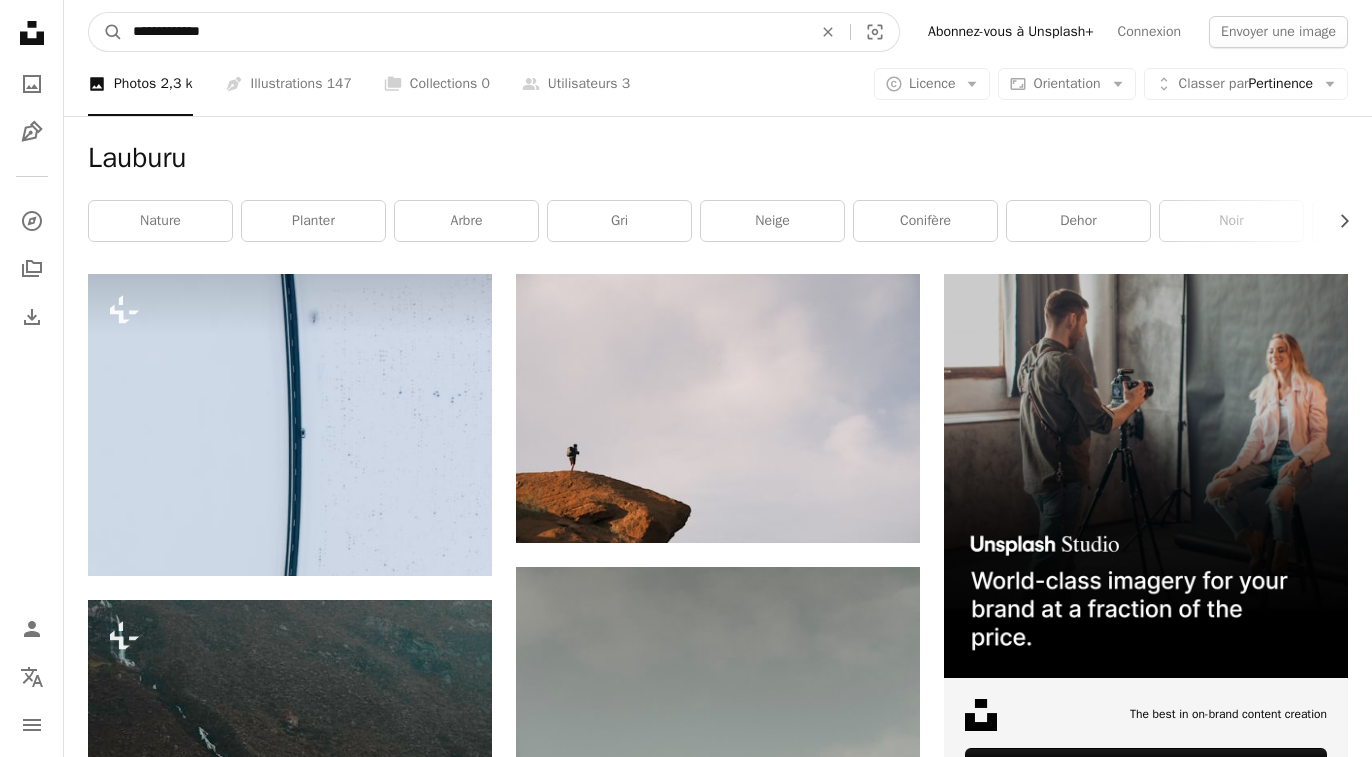 type on "**********" 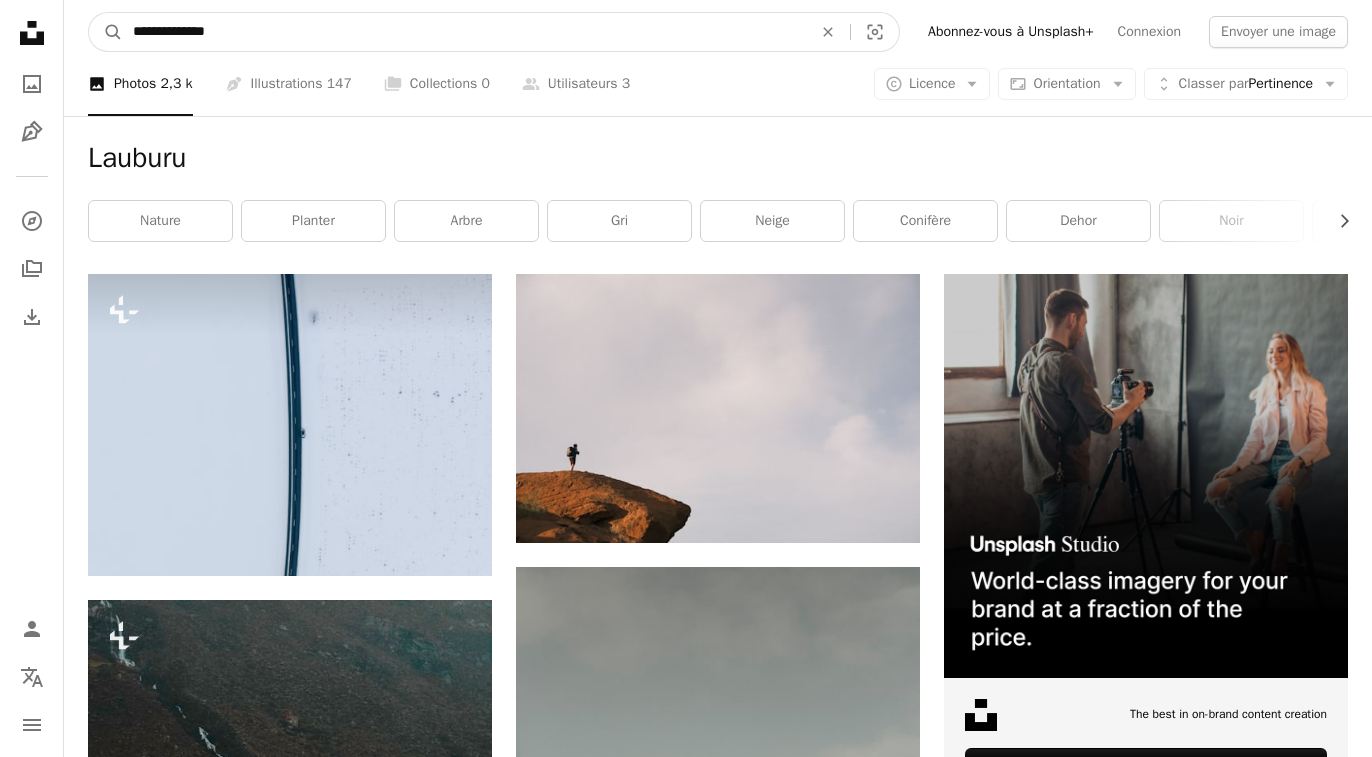 click on "A magnifying glass" at bounding box center (106, 32) 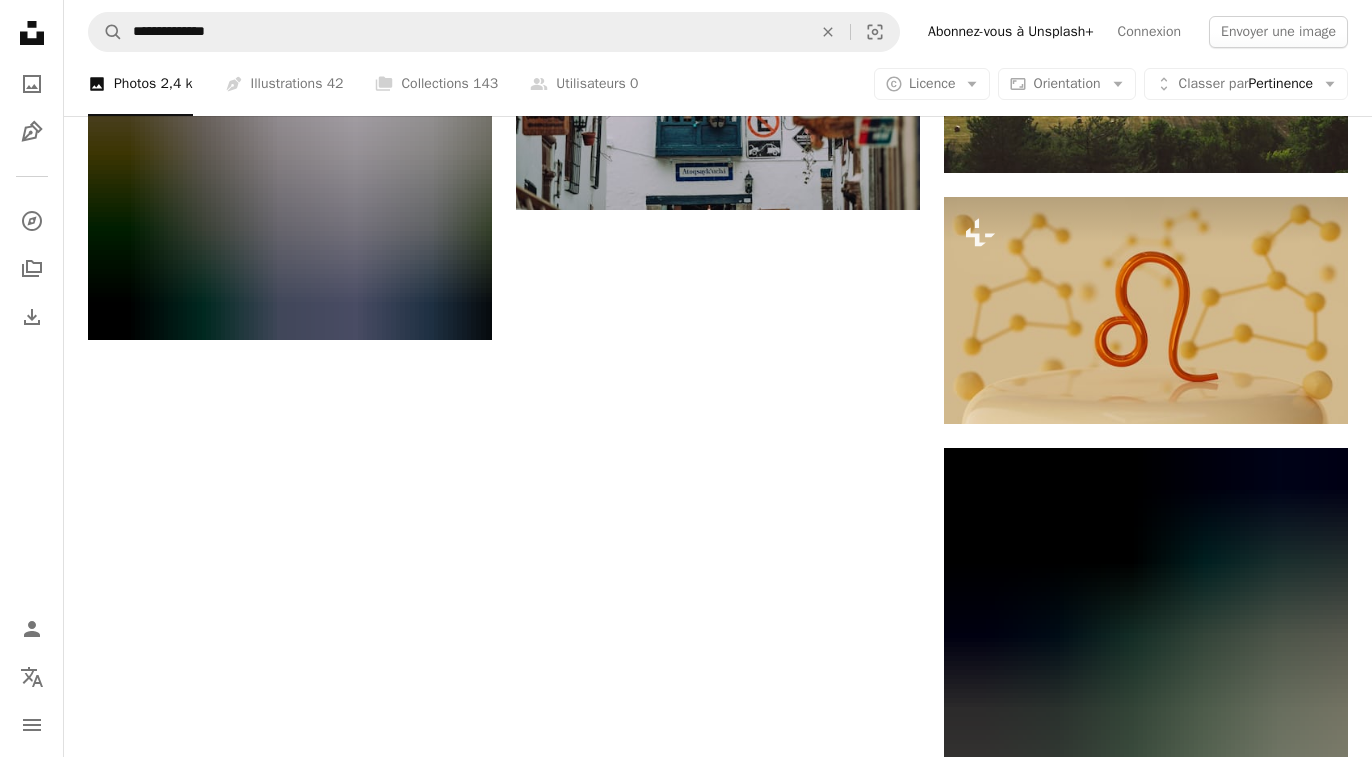scroll, scrollTop: 3202, scrollLeft: 0, axis: vertical 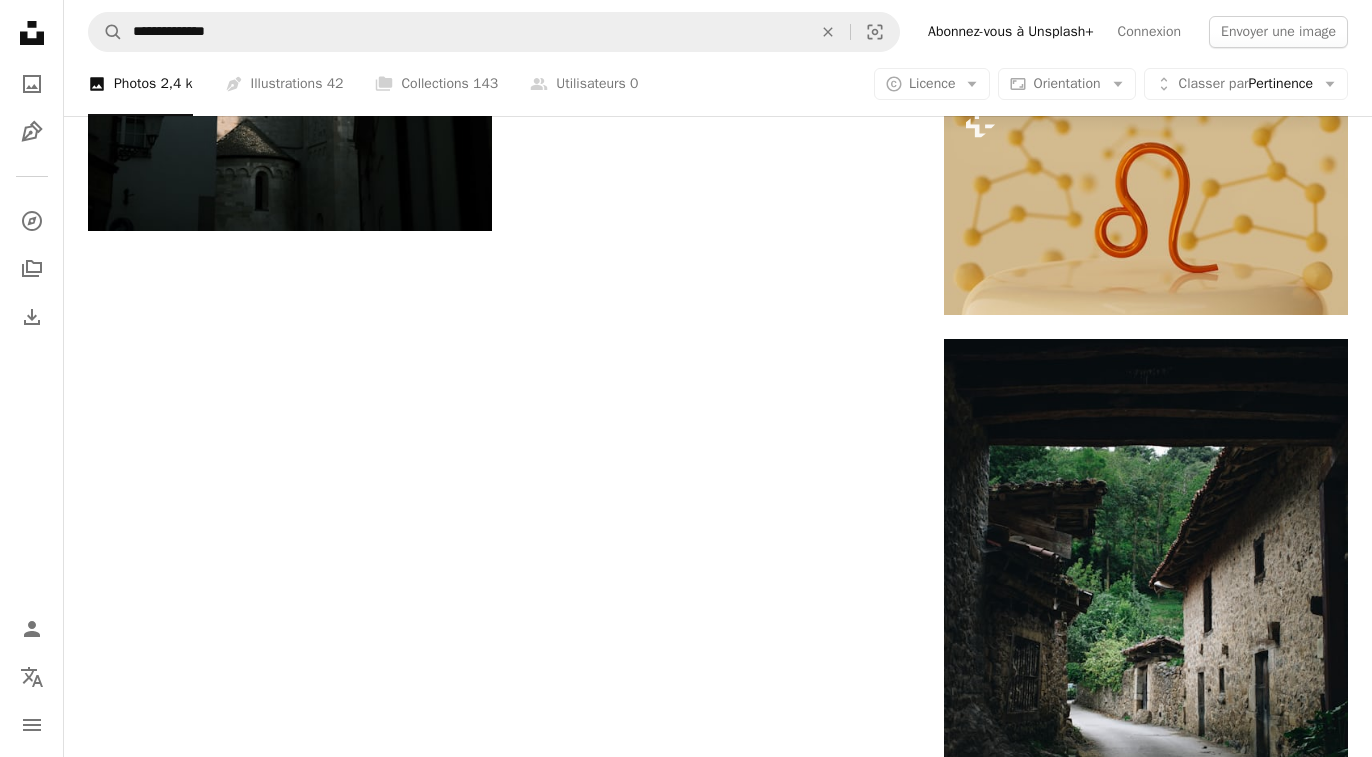 click on "Plus de résultats" at bounding box center [718, 1720] 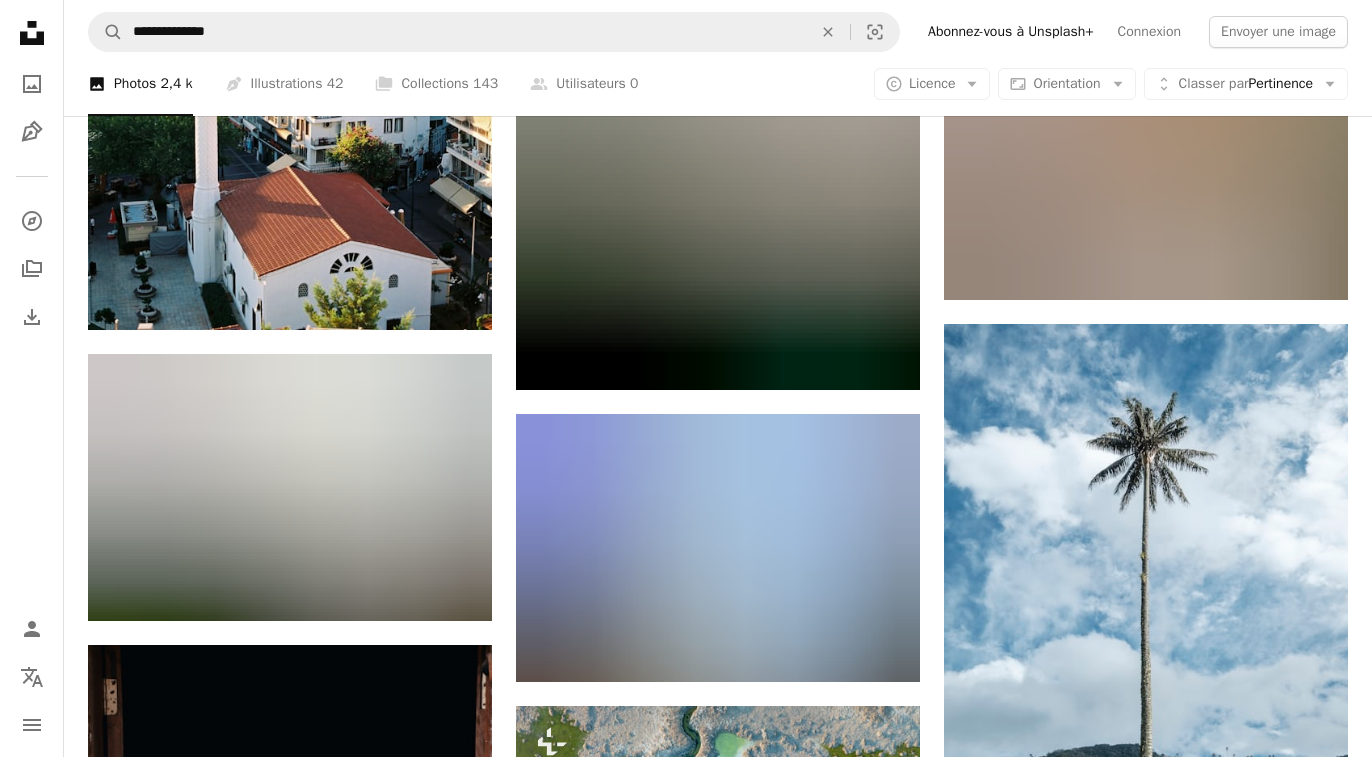 scroll, scrollTop: 4528, scrollLeft: 0, axis: vertical 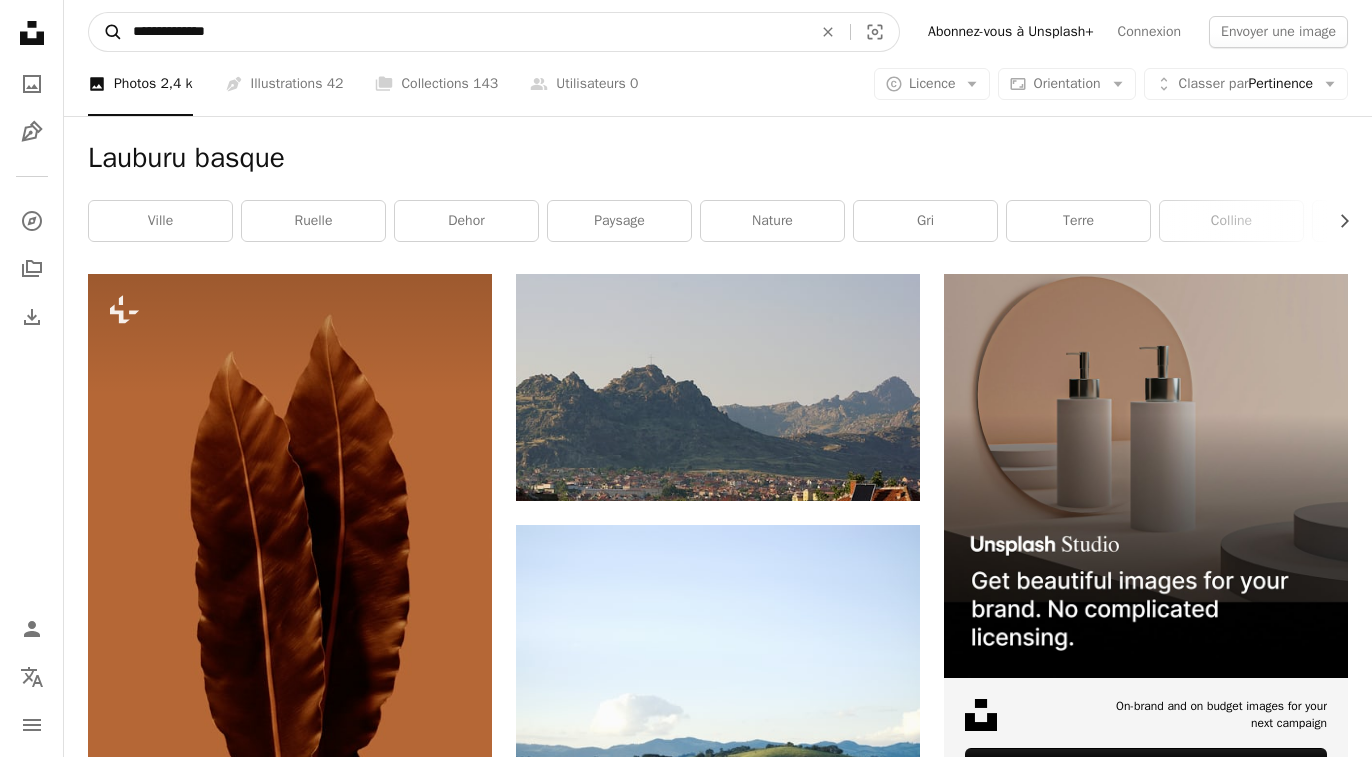 drag, startPoint x: 347, startPoint y: 32, endPoint x: 88, endPoint y: 26, distance: 259.0695 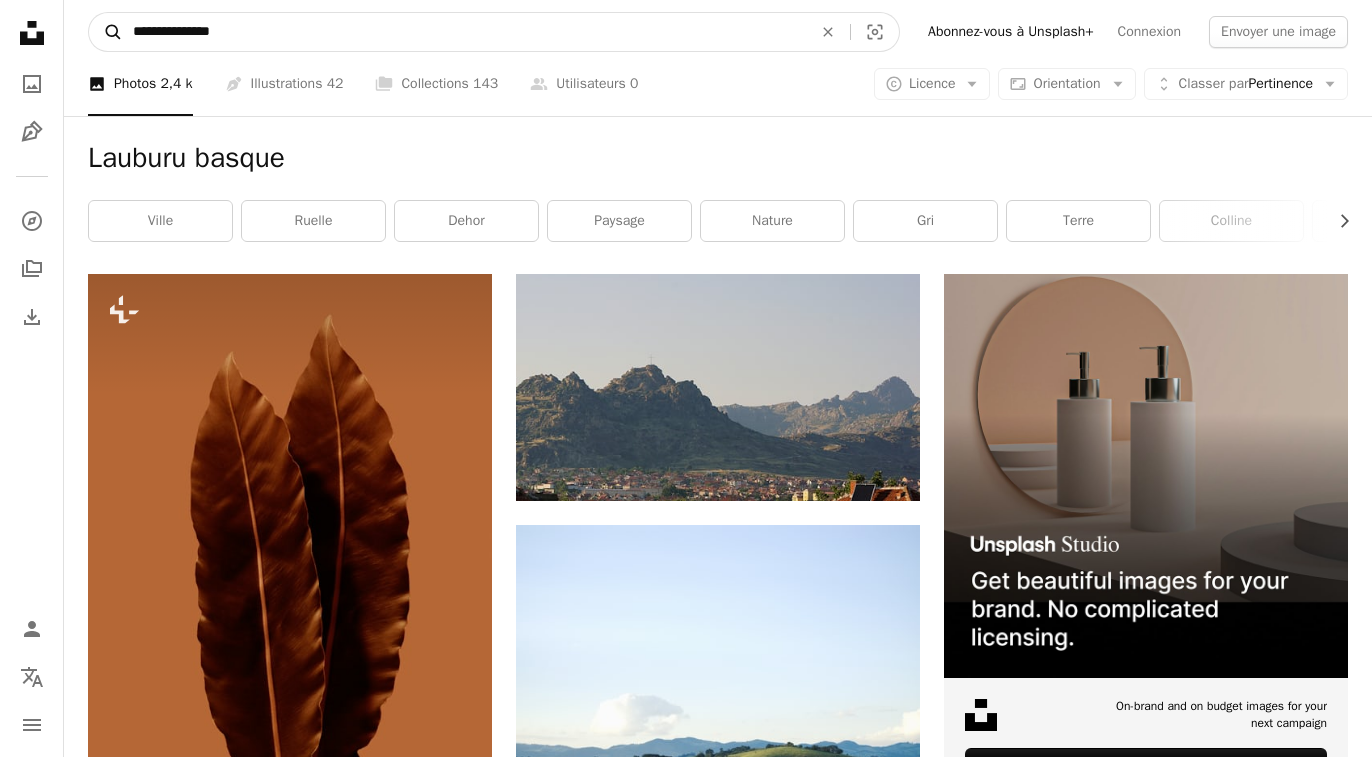 type on "**********" 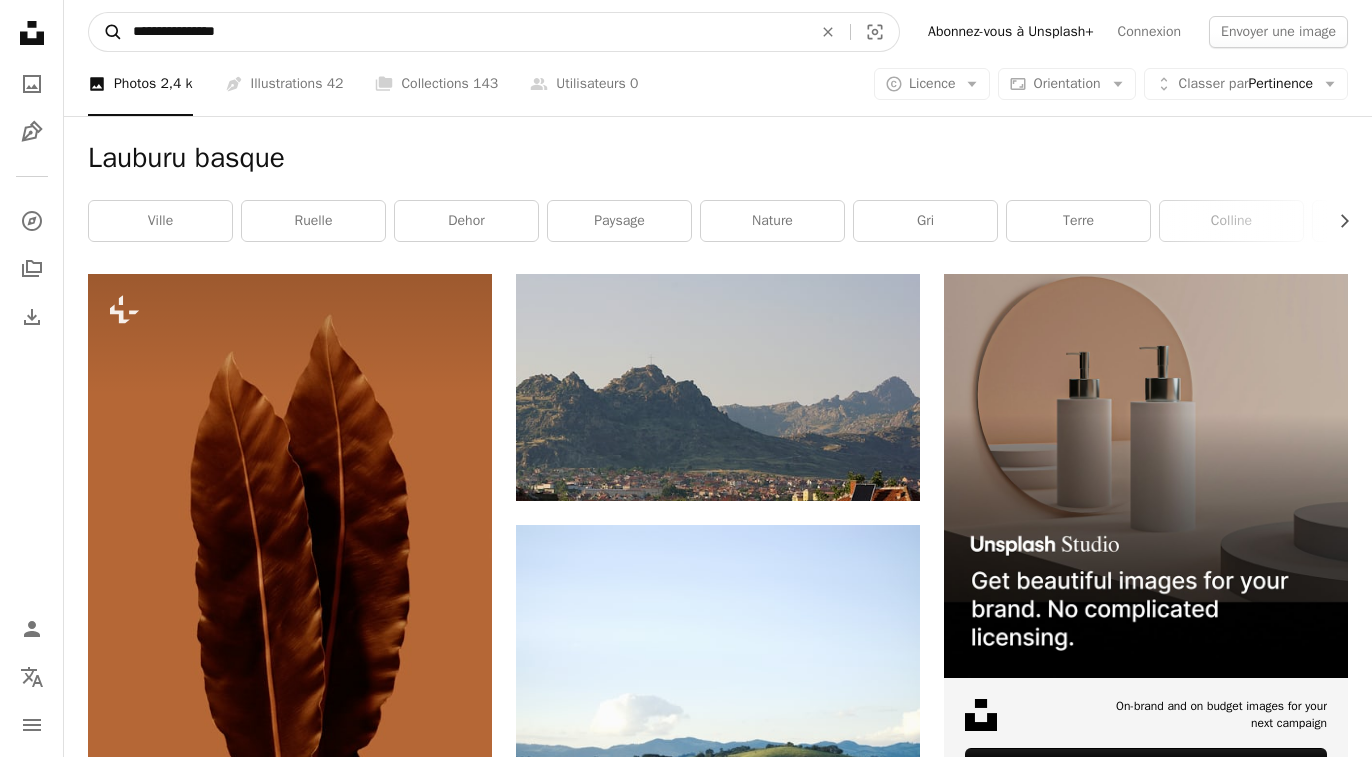 click on "A magnifying glass" at bounding box center [106, 32] 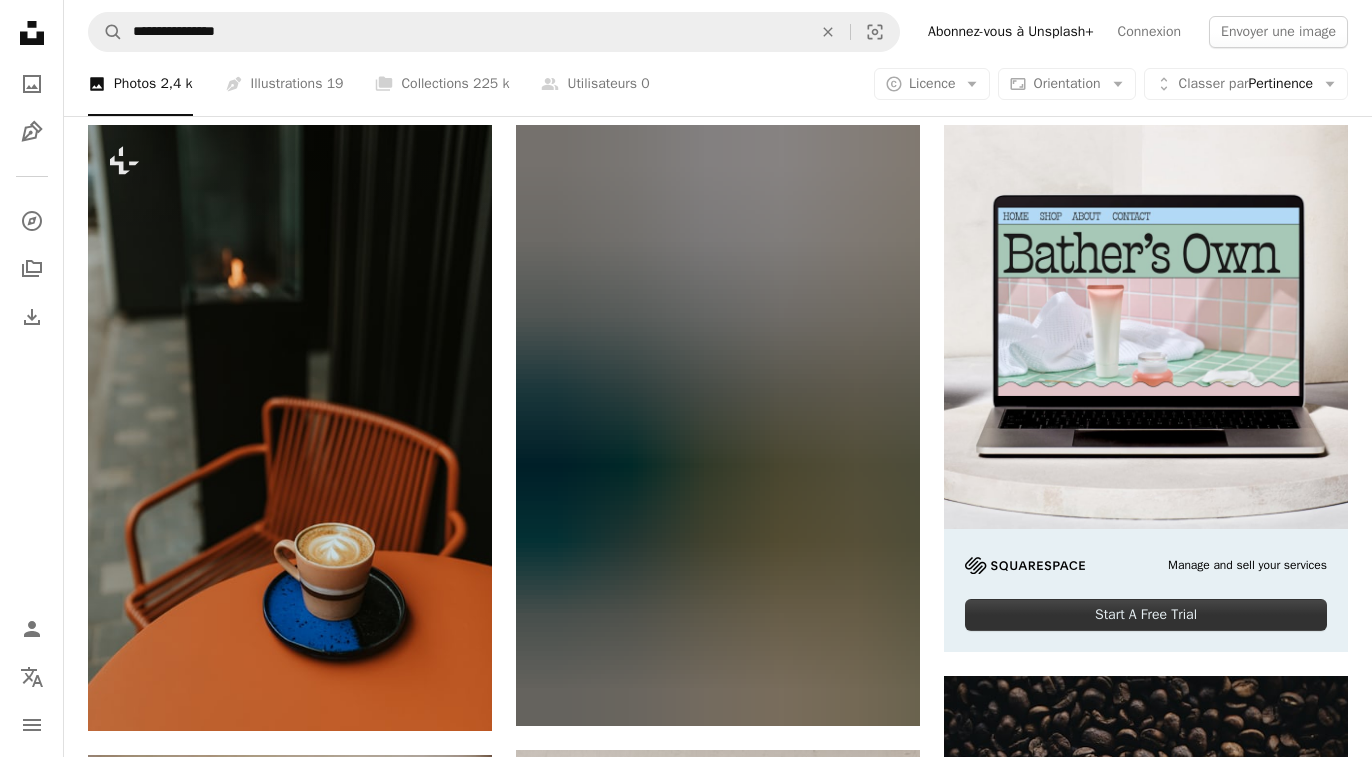 scroll, scrollTop: 0, scrollLeft: 0, axis: both 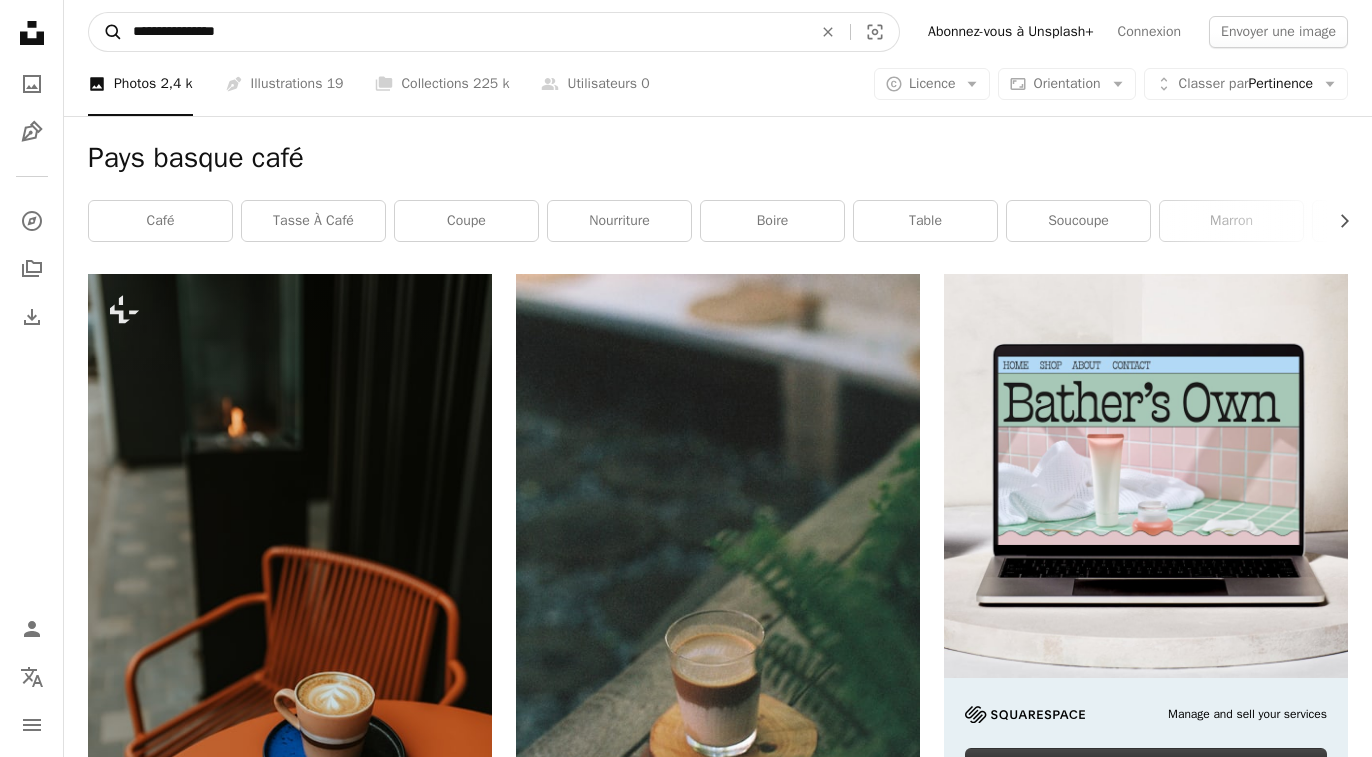 drag, startPoint x: 343, startPoint y: 23, endPoint x: 103, endPoint y: 19, distance: 240.03333 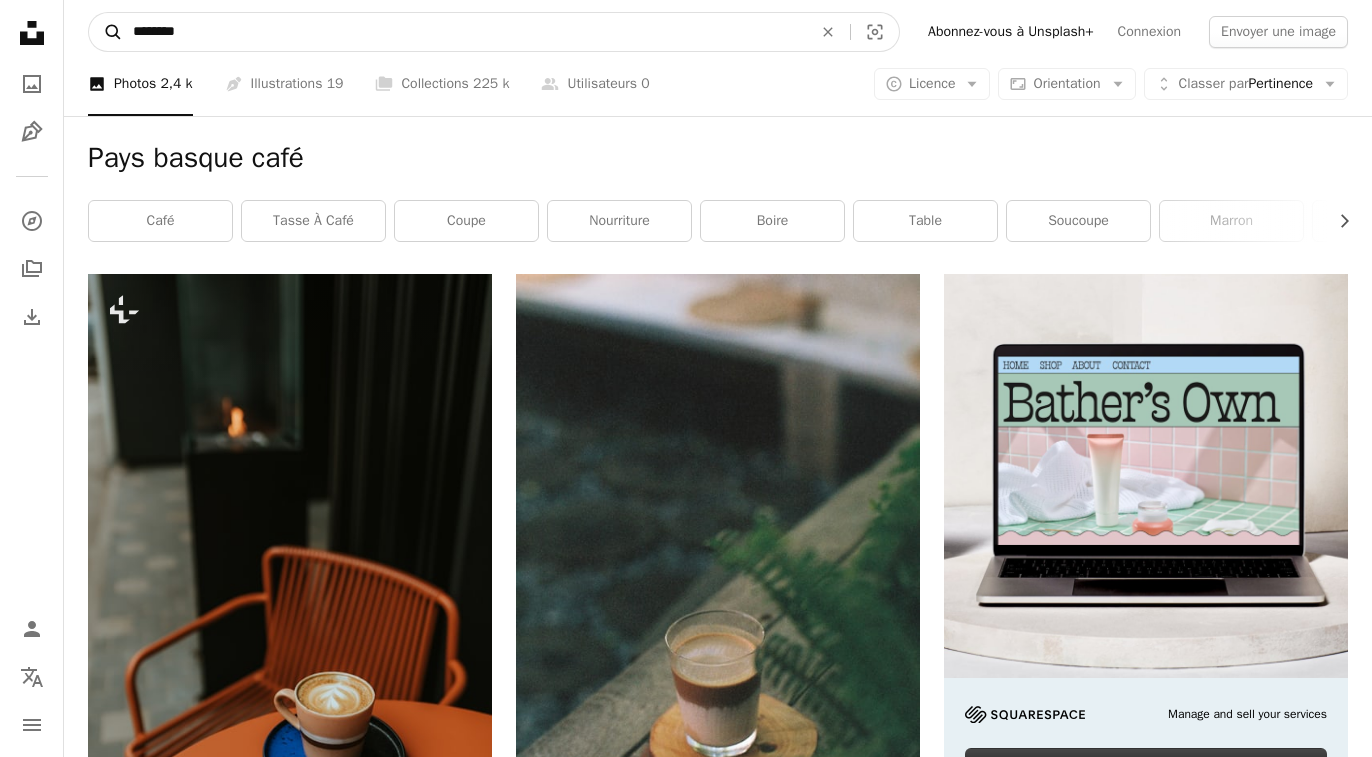 type on "*********" 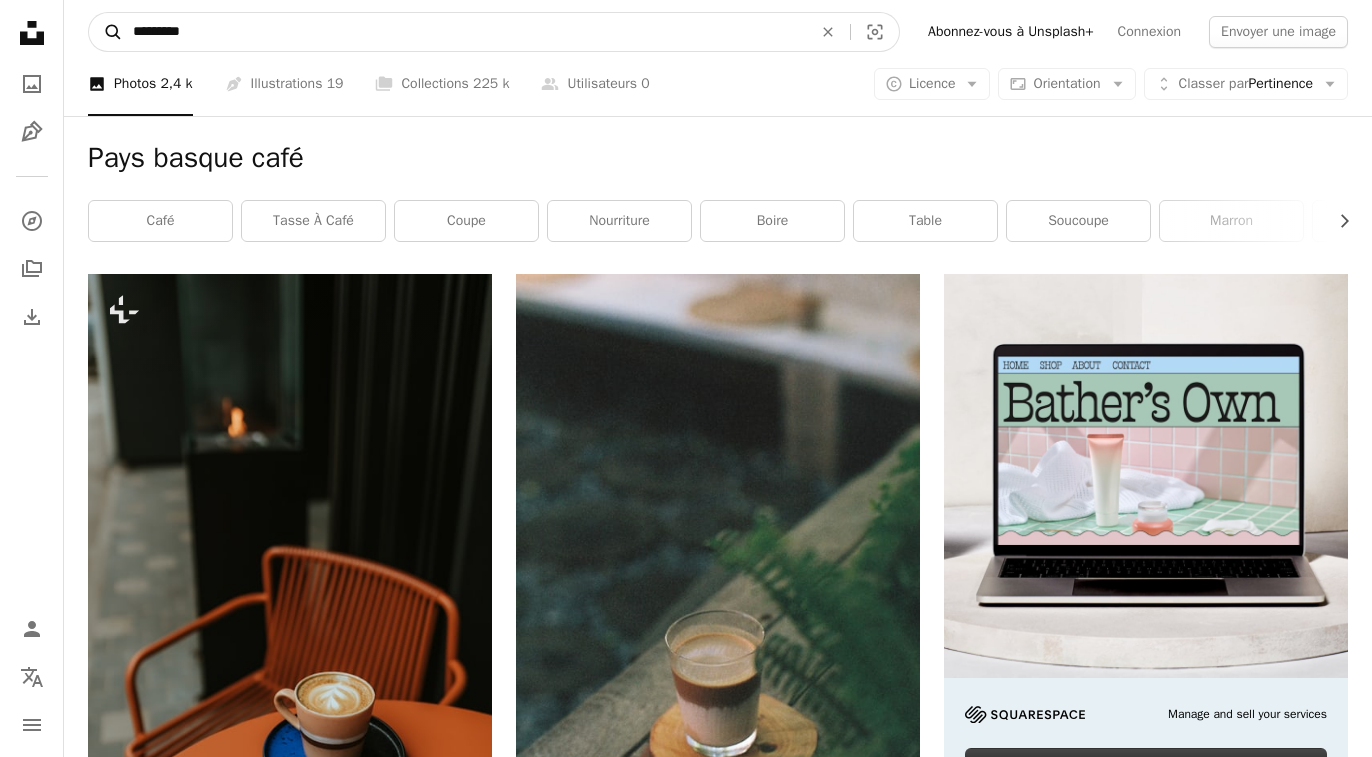 click on "A magnifying glass" at bounding box center (106, 32) 